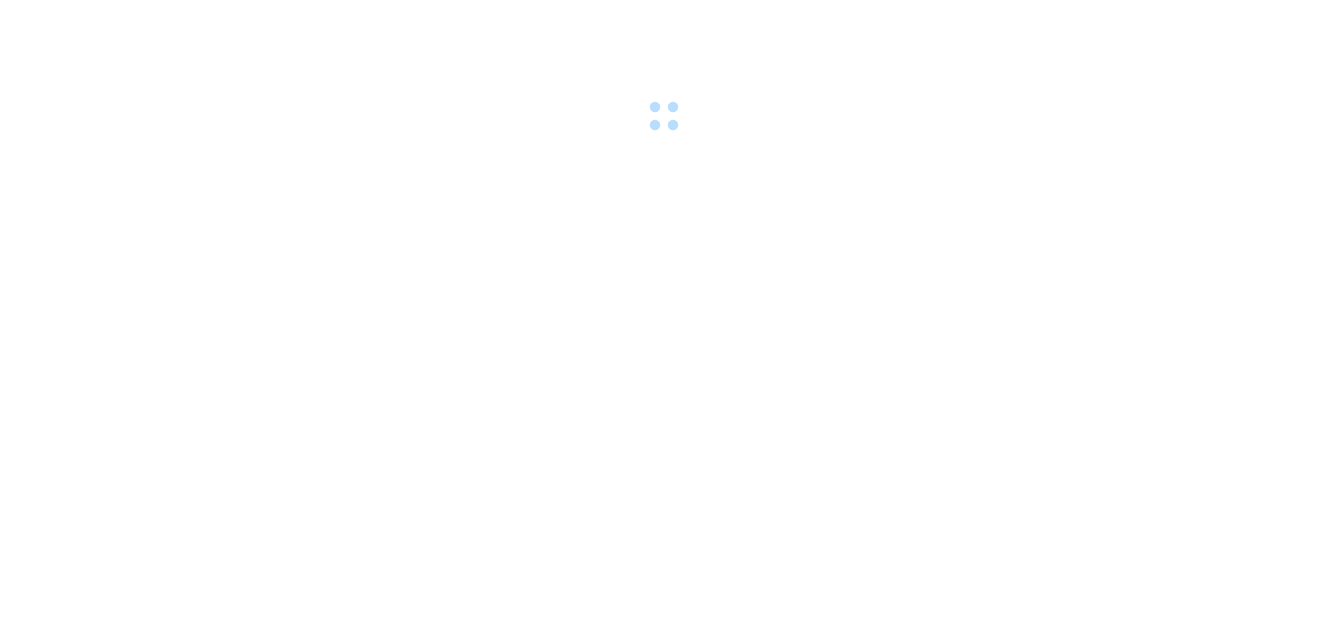 scroll, scrollTop: 0, scrollLeft: 0, axis: both 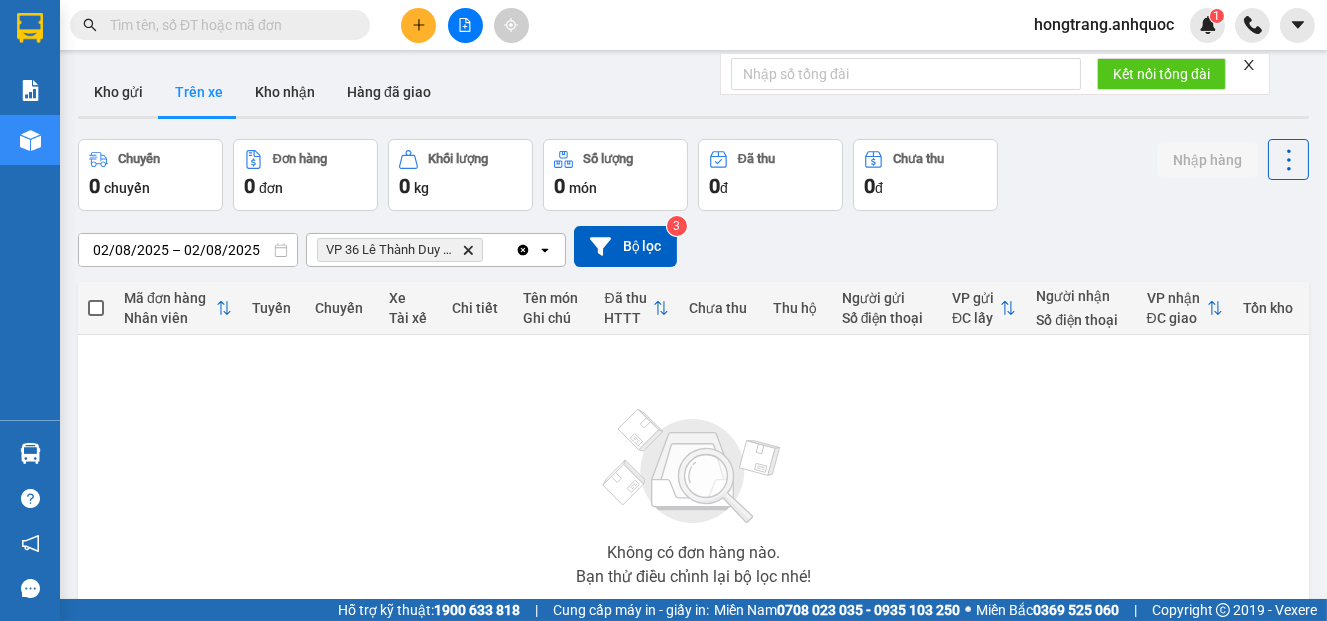 drag, startPoint x: 113, startPoint y: 454, endPoint x: 193, endPoint y: 318, distance: 157.78467 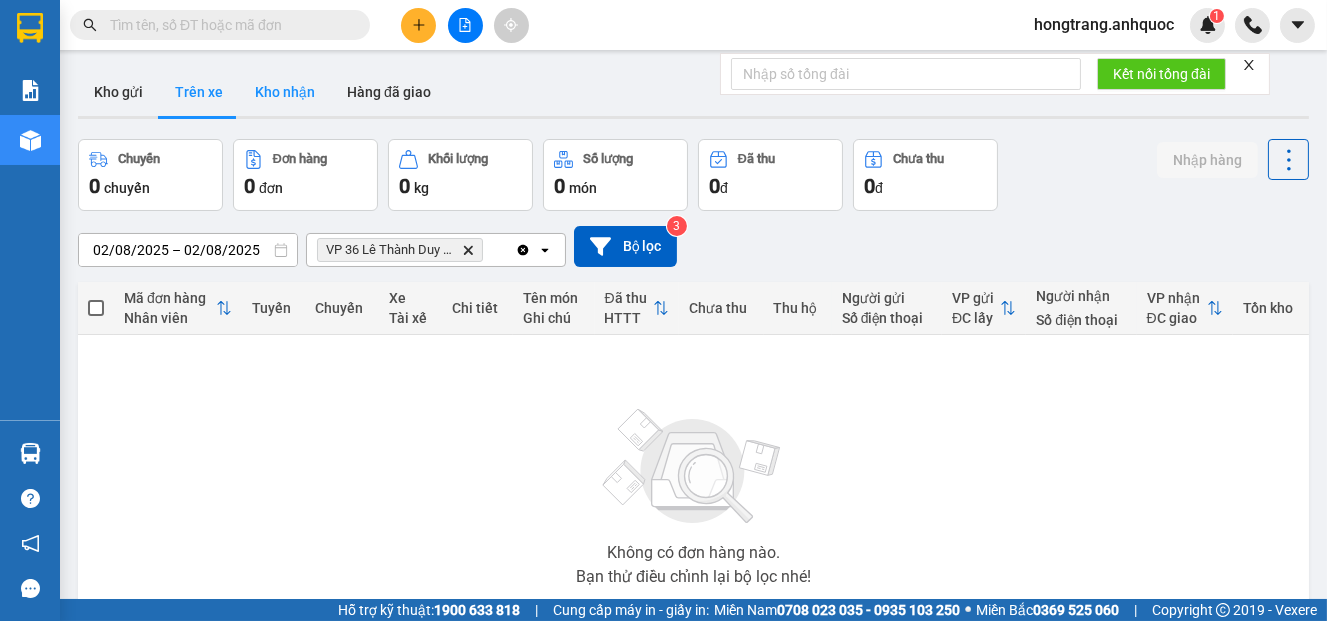 click on "Kho nhận" at bounding box center [285, 92] 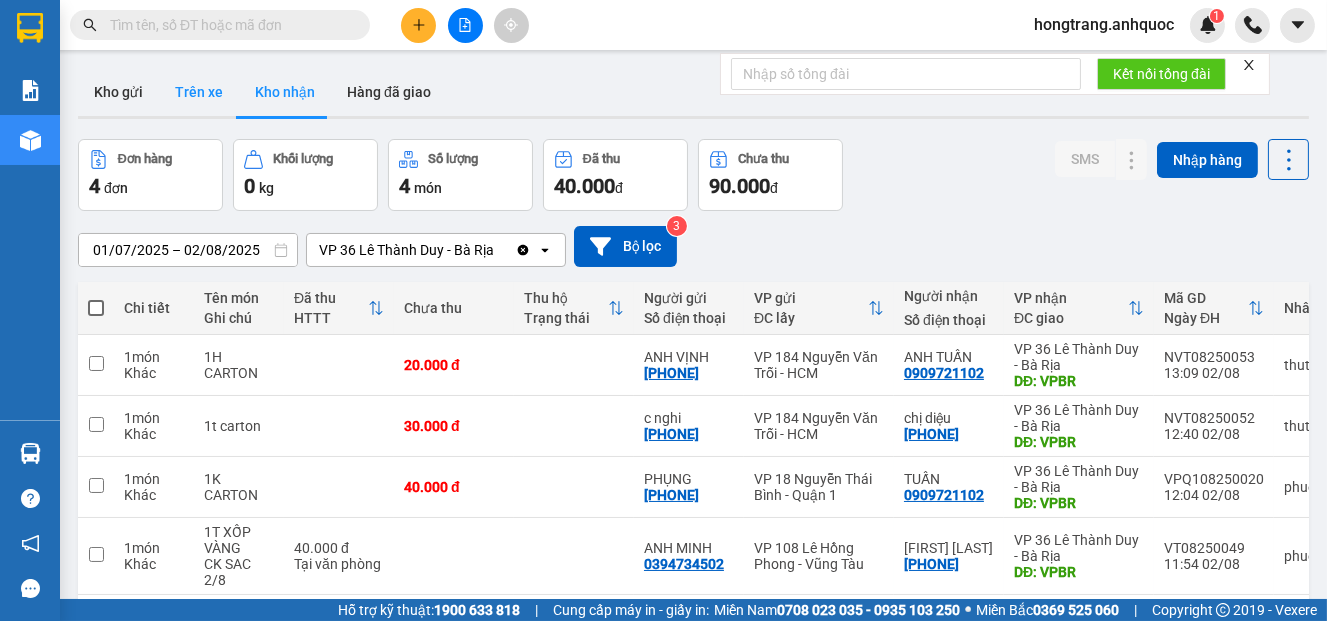 click on "Trên xe" at bounding box center [199, 92] 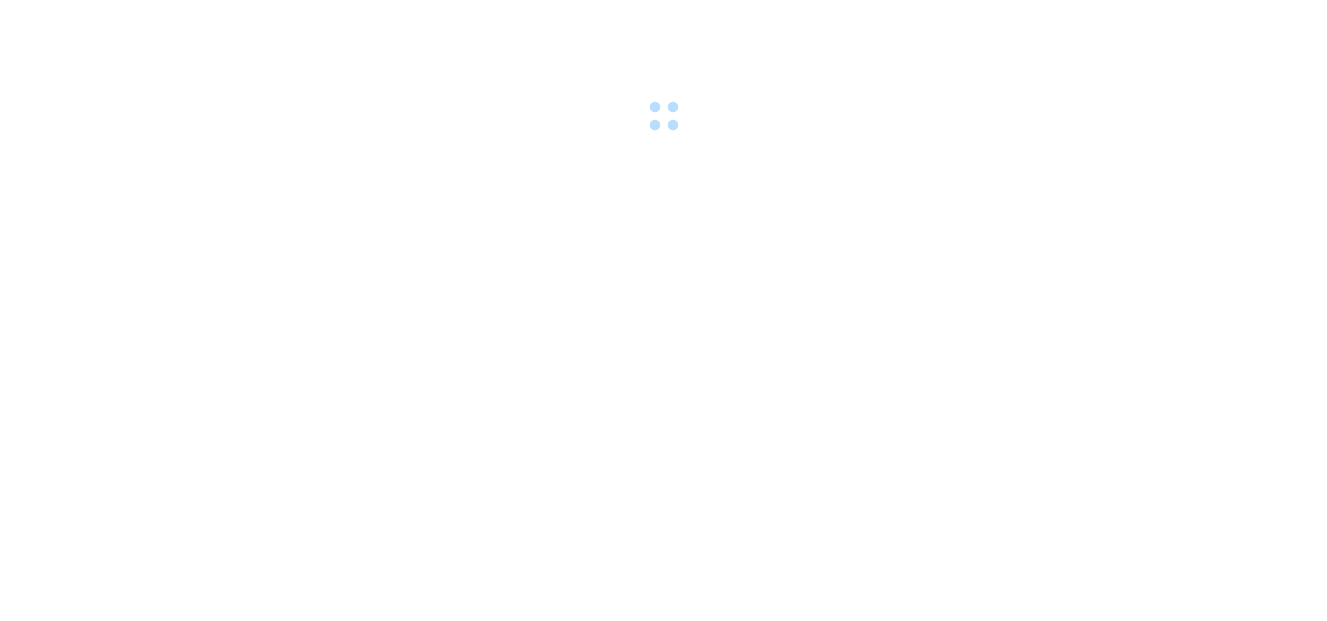 scroll, scrollTop: 0, scrollLeft: 0, axis: both 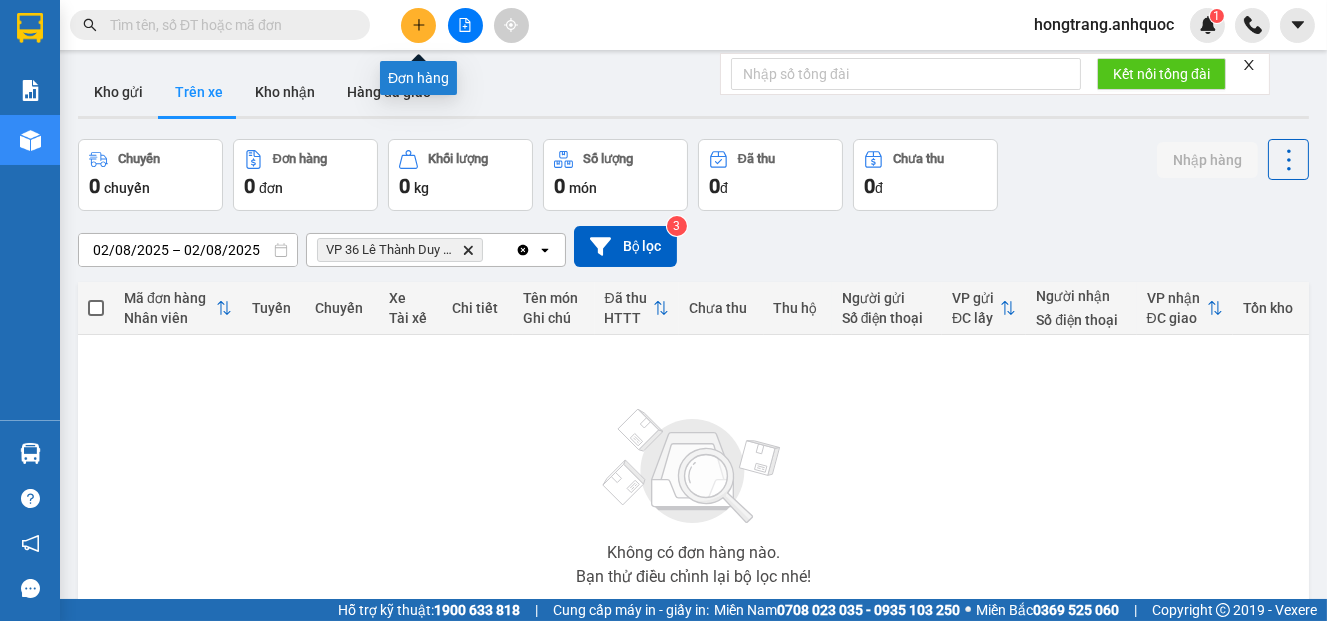 click 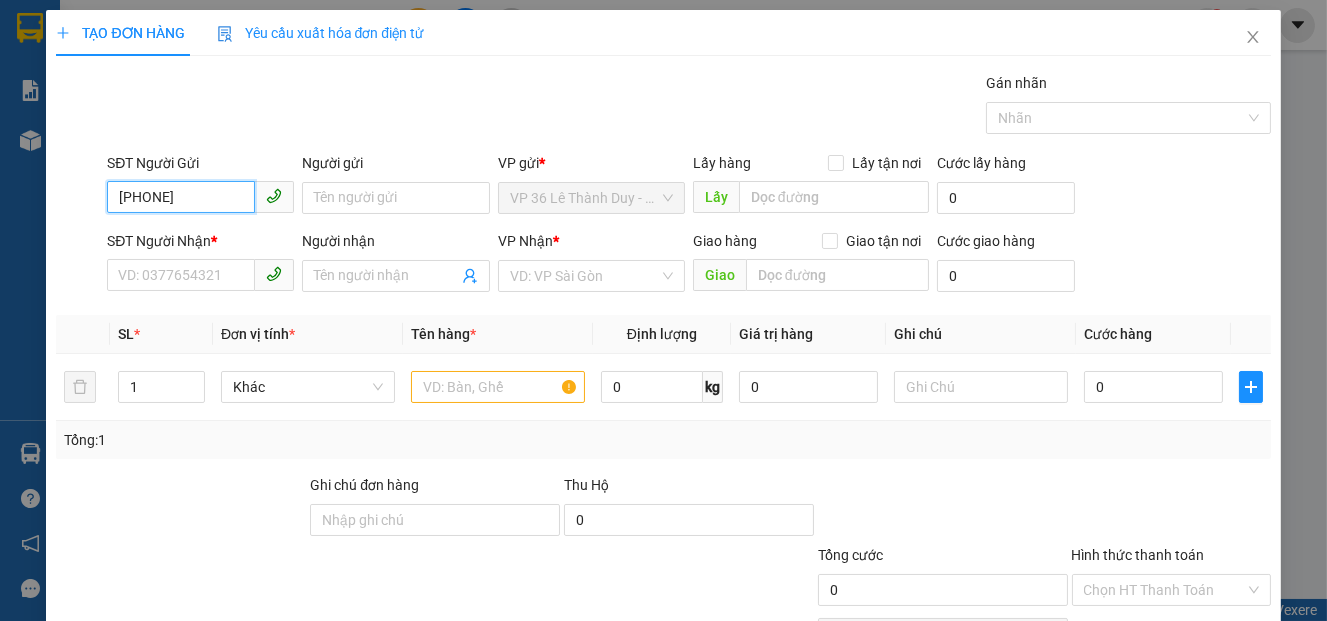 type on "[PHONE]" 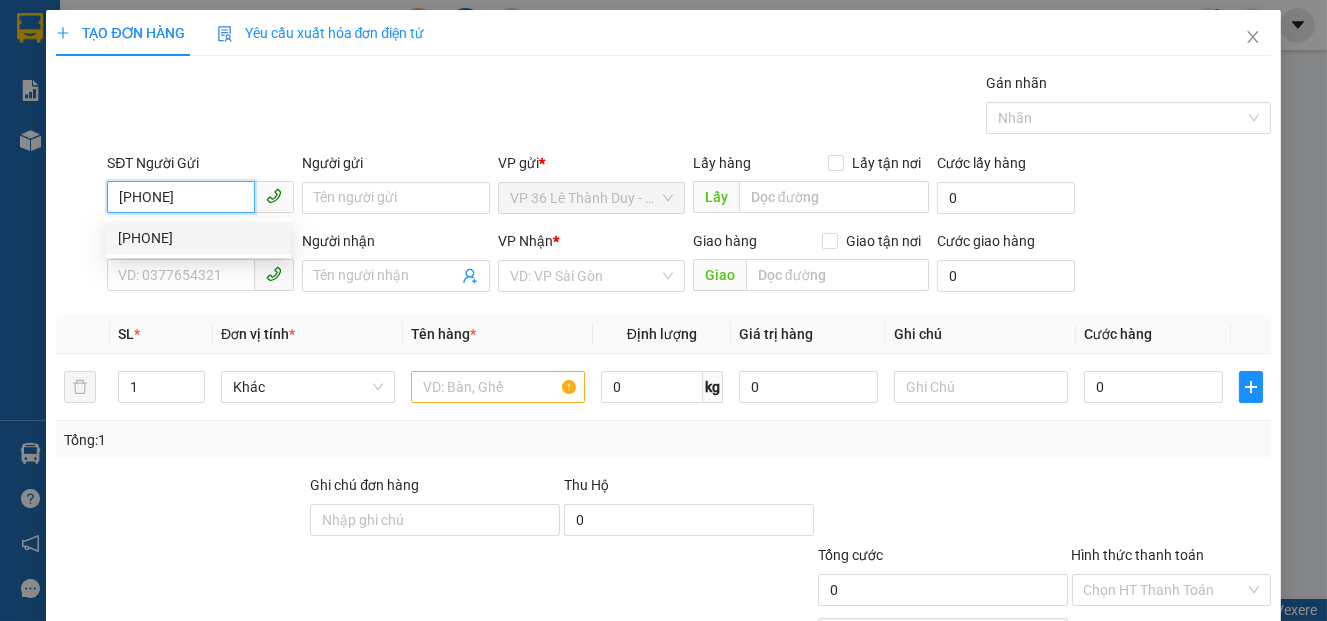 click on "[PHONE]" at bounding box center [198, 238] 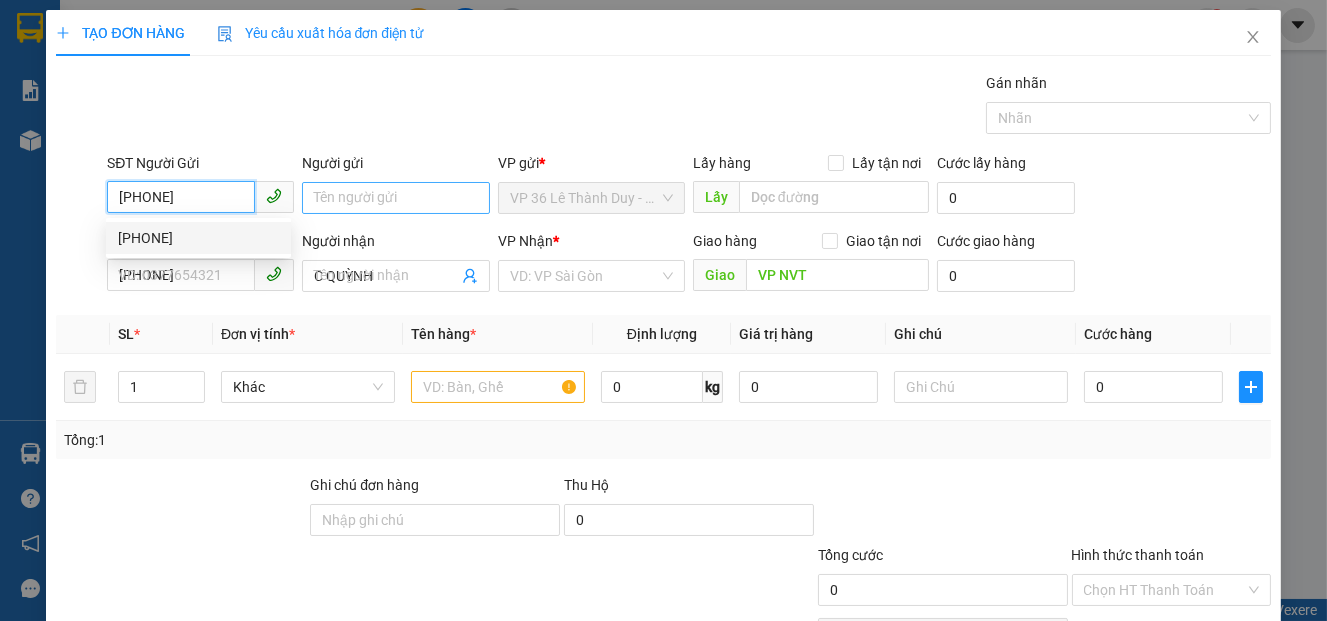 type on "40.000" 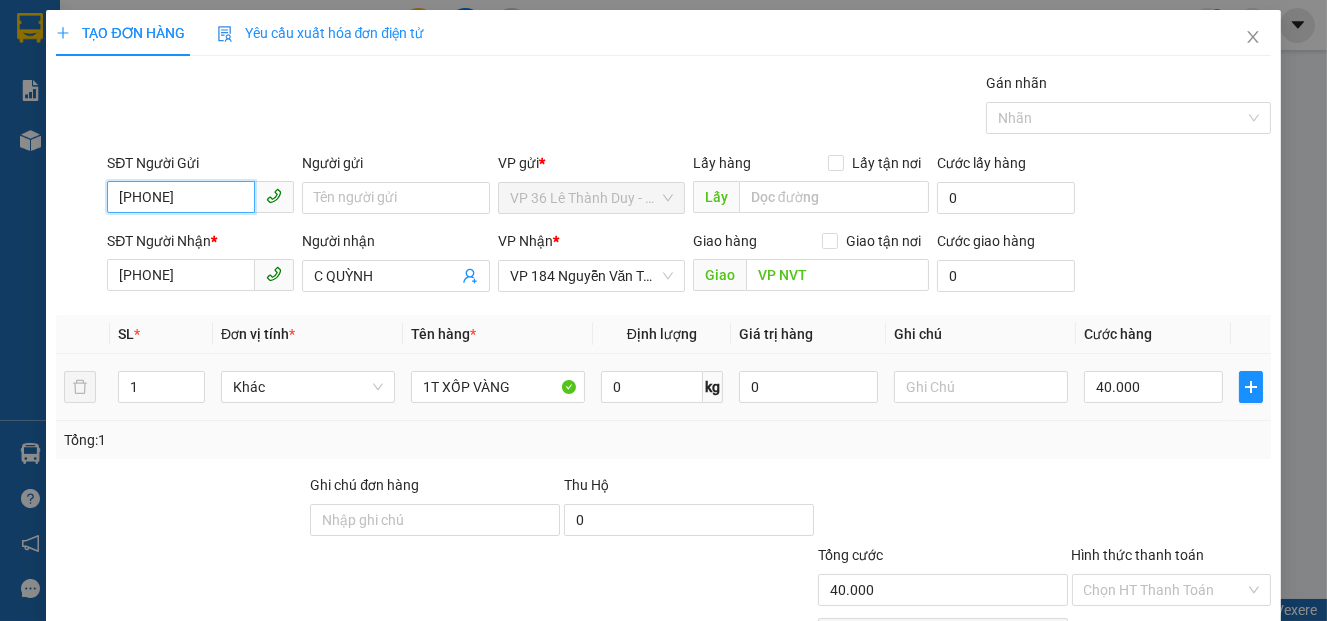 scroll, scrollTop: 117, scrollLeft: 0, axis: vertical 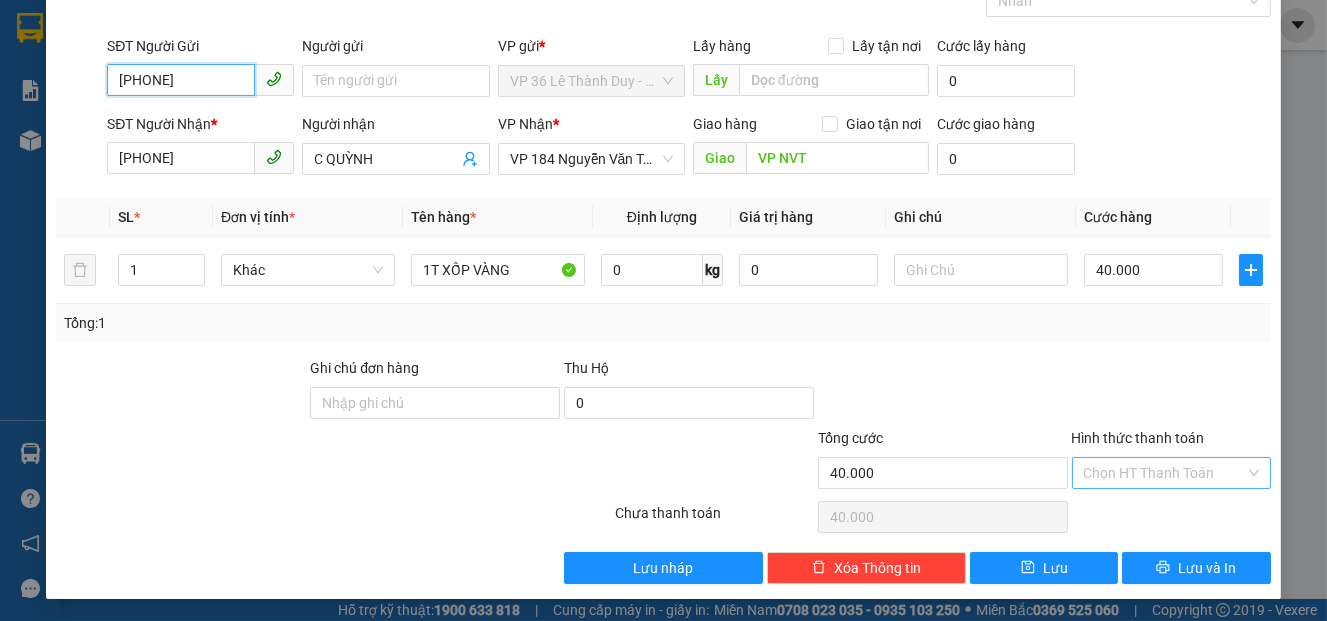 type on "[PHONE]" 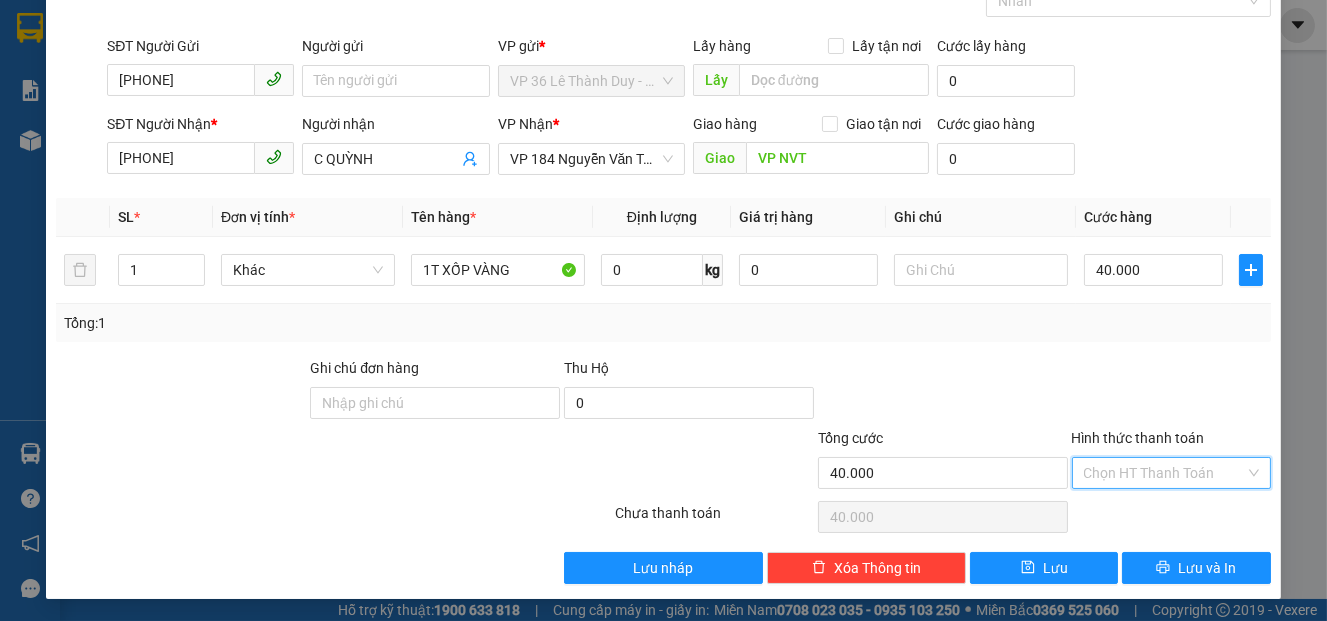 click on "Hình thức thanh toán" at bounding box center [1164, 473] 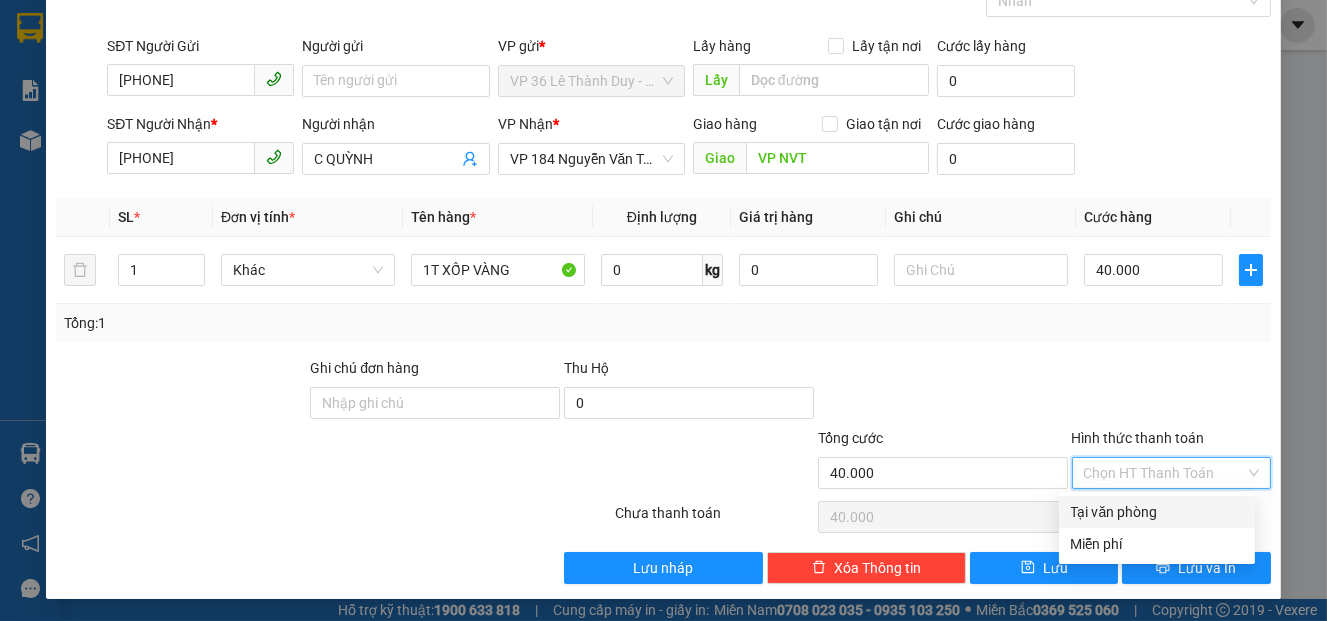click on "Tại văn phòng" at bounding box center (1157, 512) 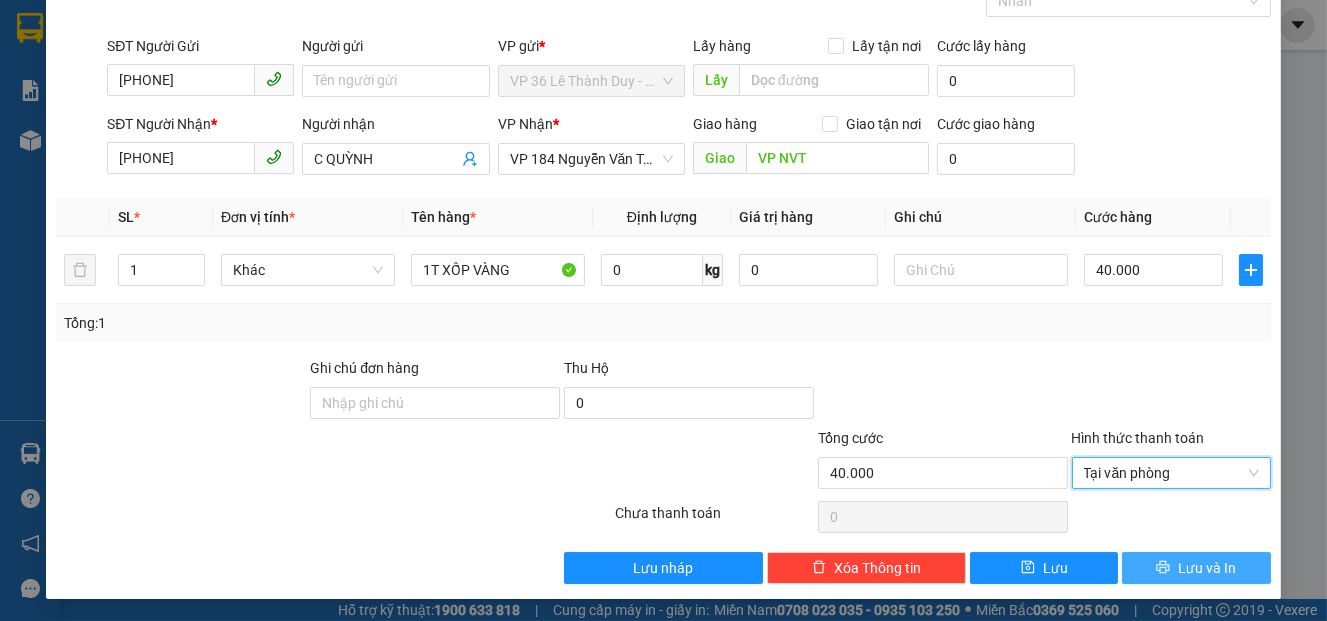 click on "Lưu và In" at bounding box center (1196, 568) 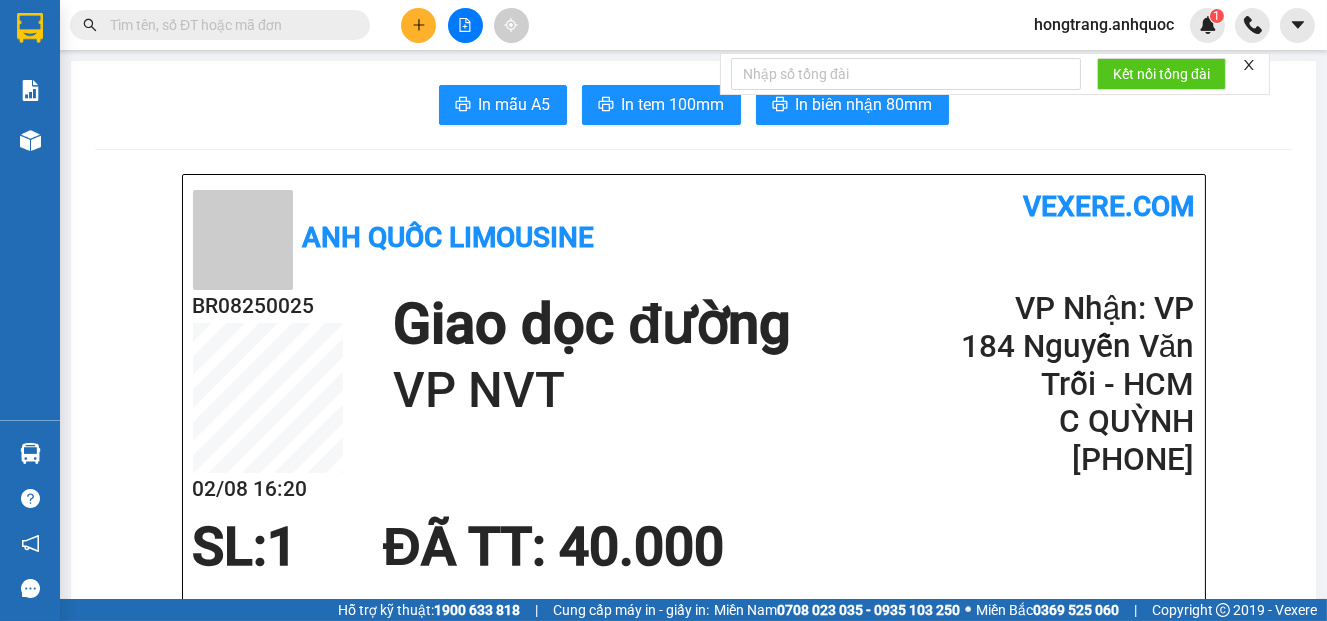 drag, startPoint x: 258, startPoint y: 231, endPoint x: 835, endPoint y: 125, distance: 586.65576 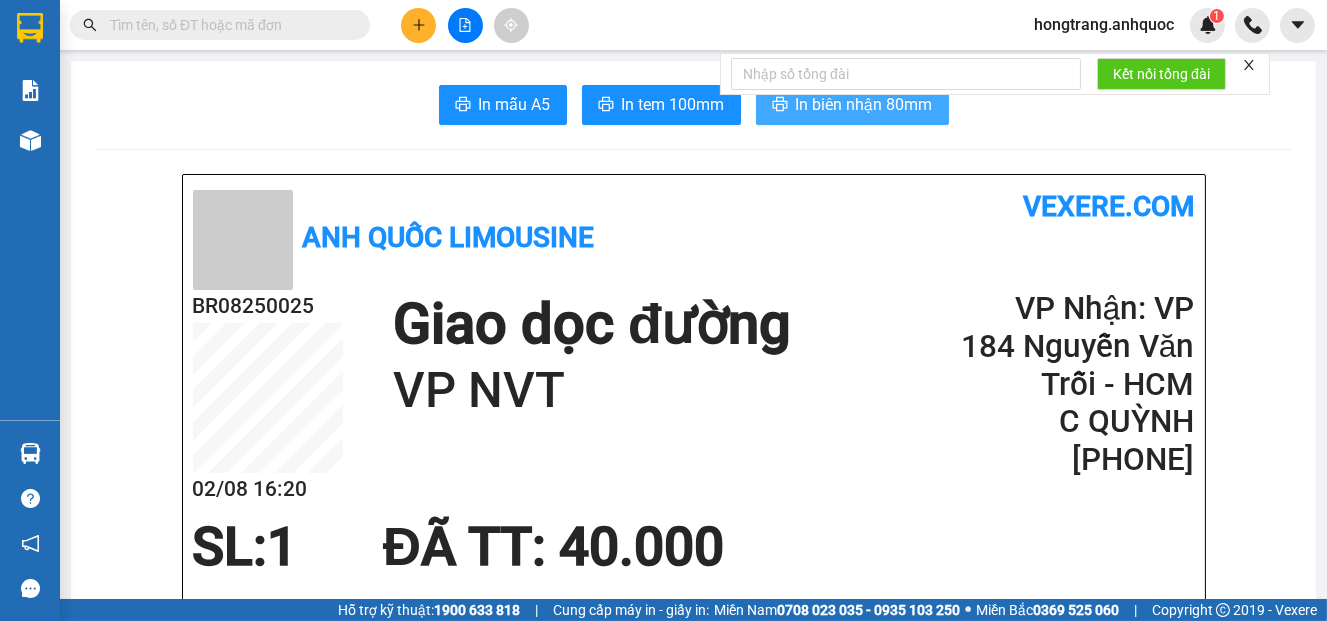 click on "In biên nhận 80mm" at bounding box center [864, 104] 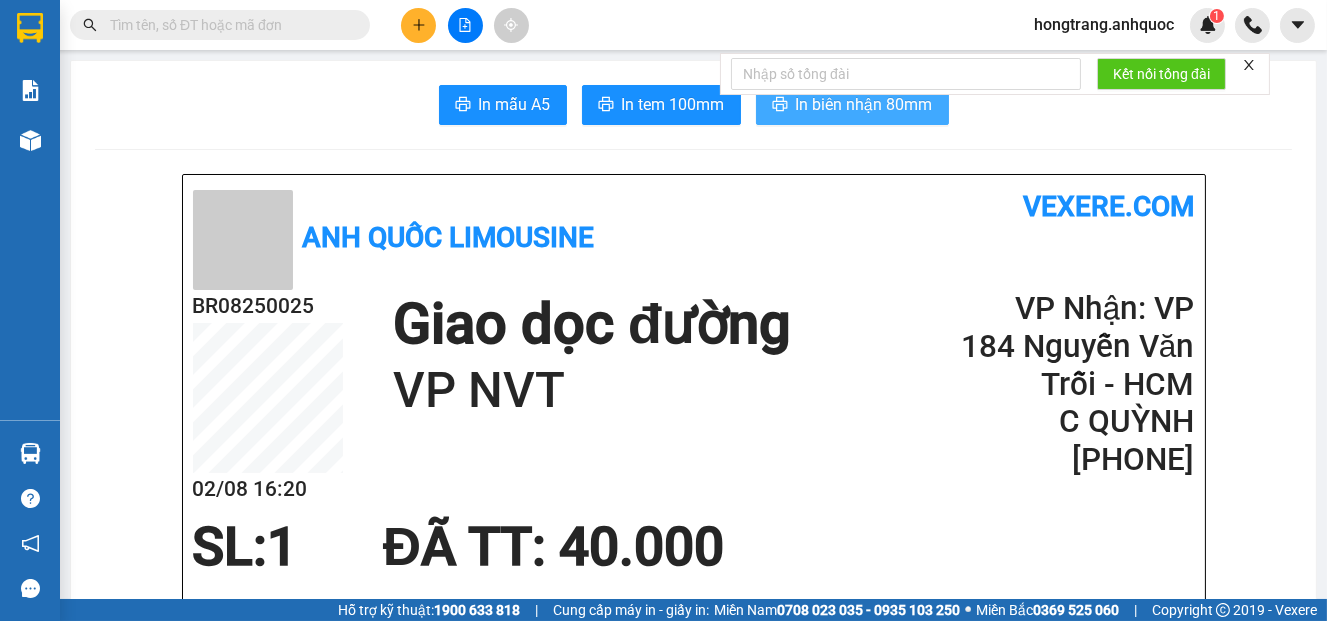 scroll, scrollTop: 0, scrollLeft: 0, axis: both 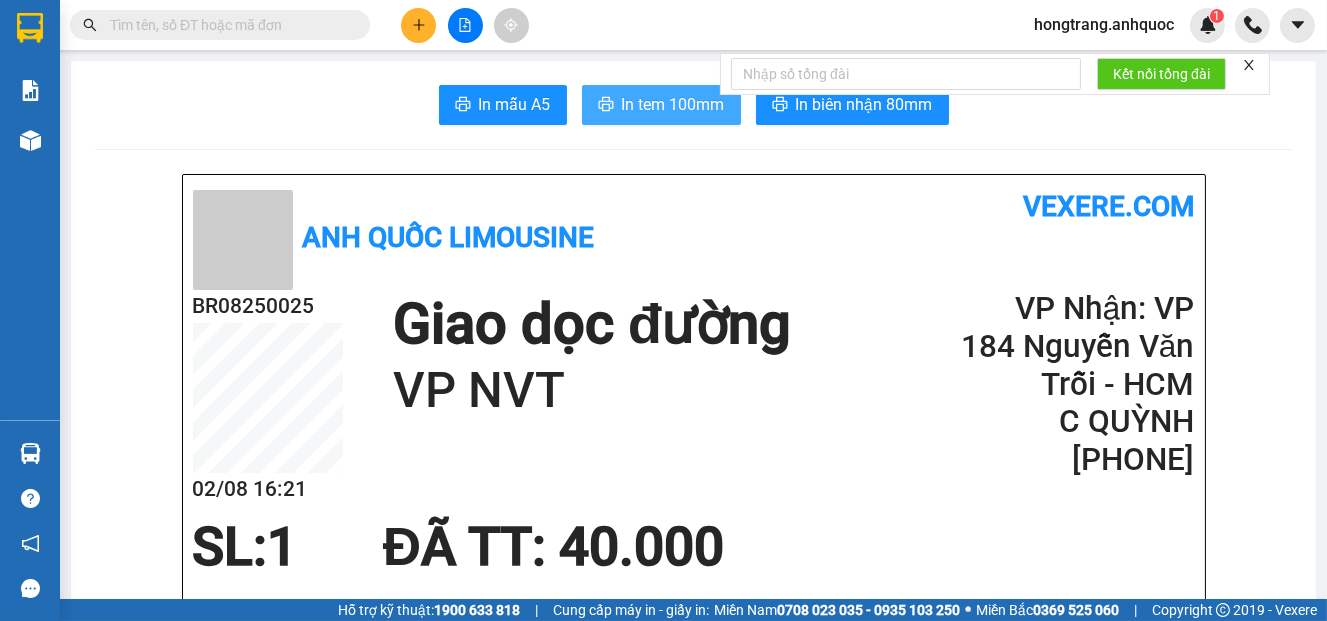 click on "In tem 100mm" at bounding box center (673, 104) 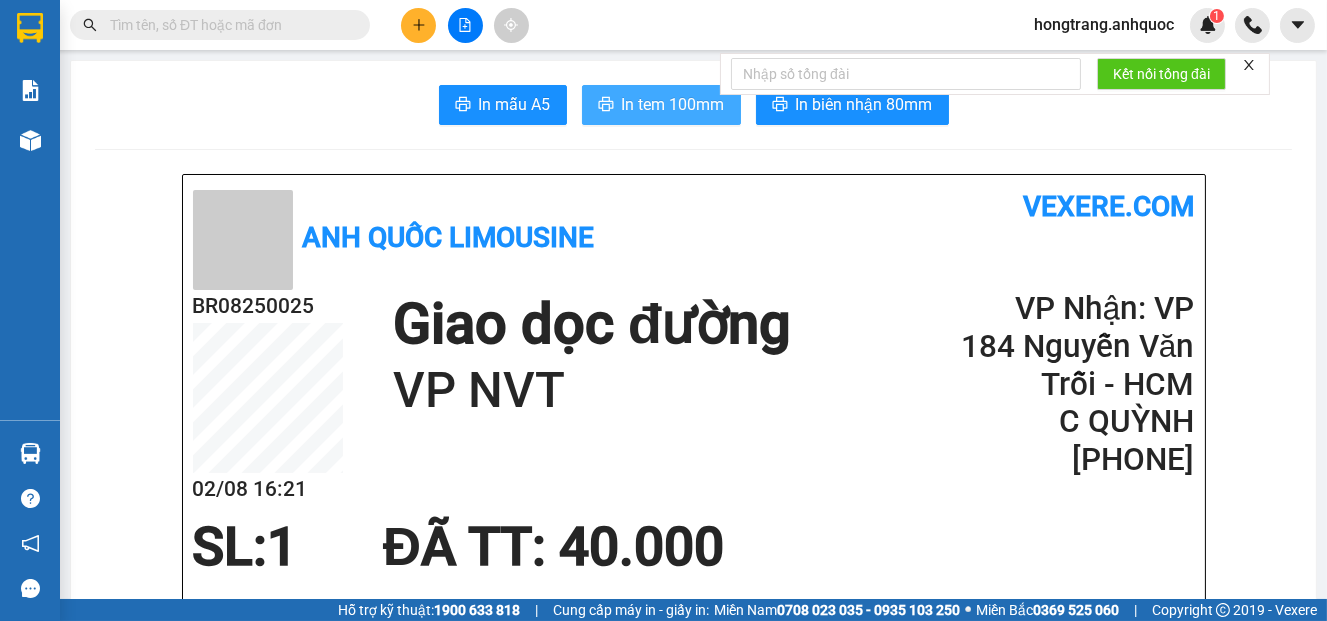 scroll, scrollTop: 0, scrollLeft: 0, axis: both 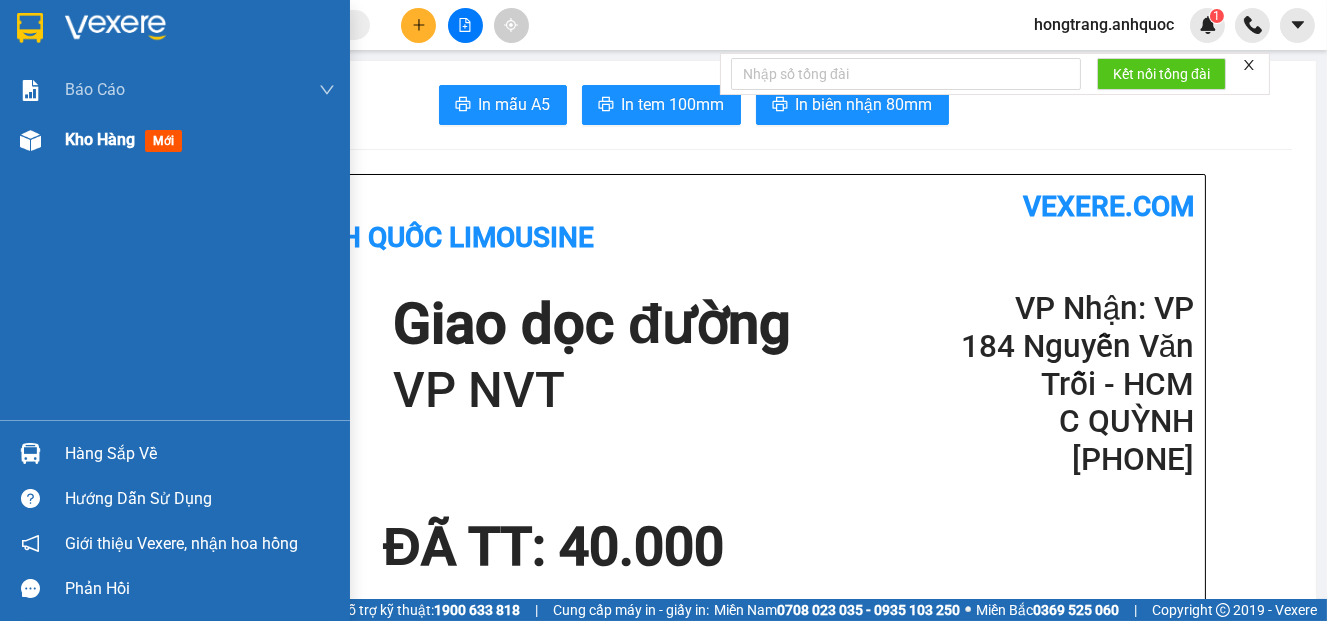click at bounding box center (30, 140) 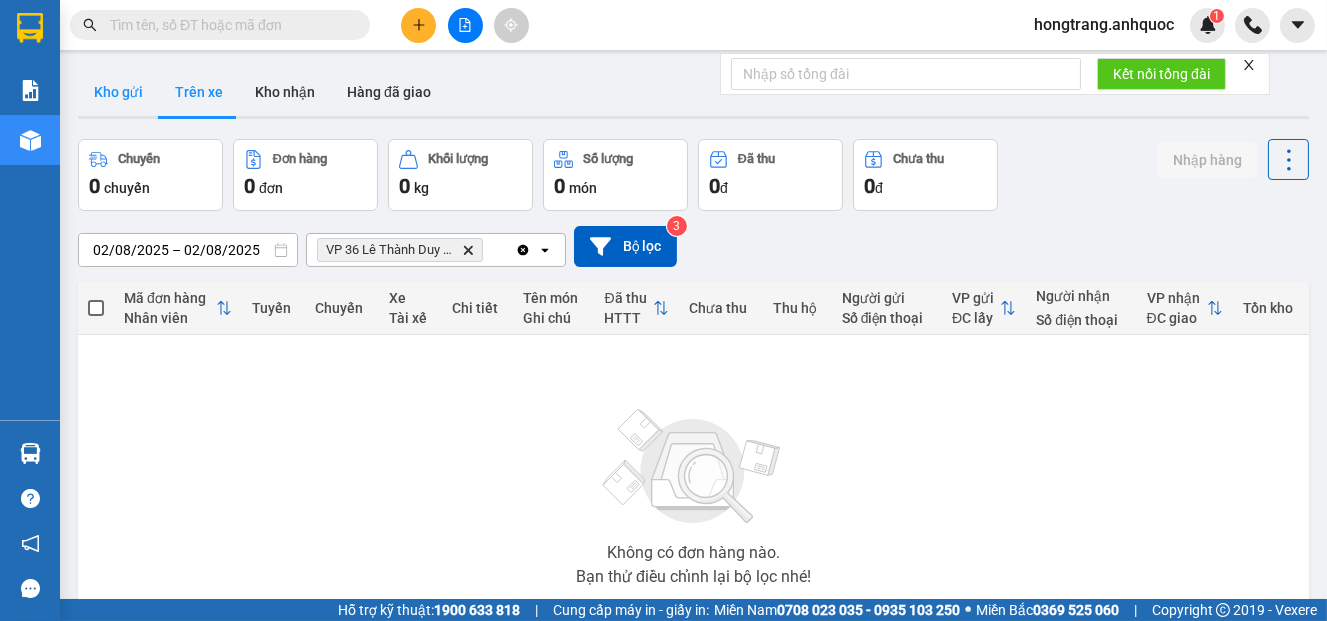 click on "Kho gửi" at bounding box center (118, 92) 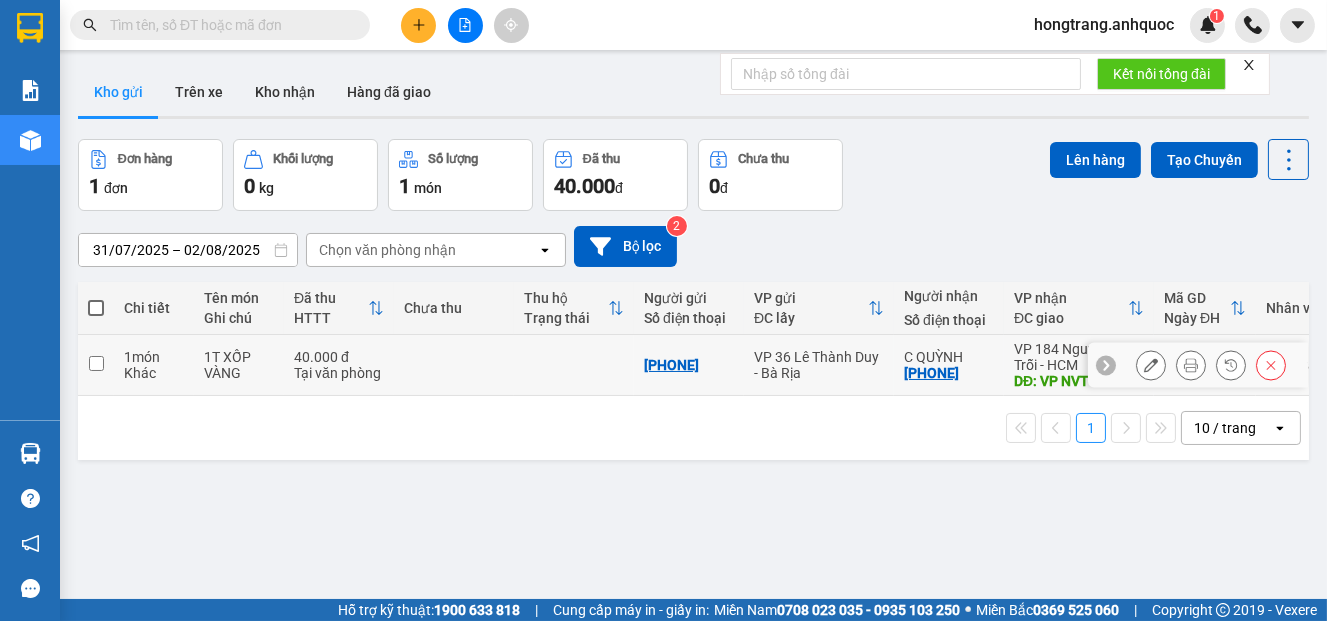 click at bounding box center [96, 365] 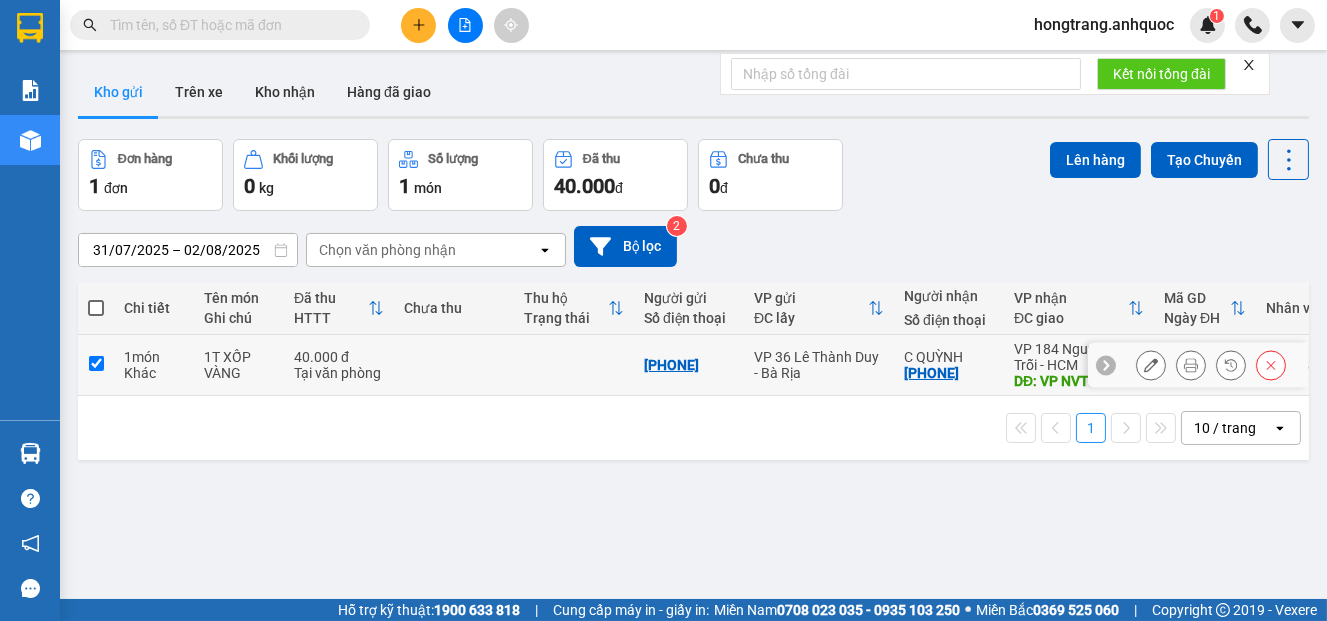 checkbox on "true" 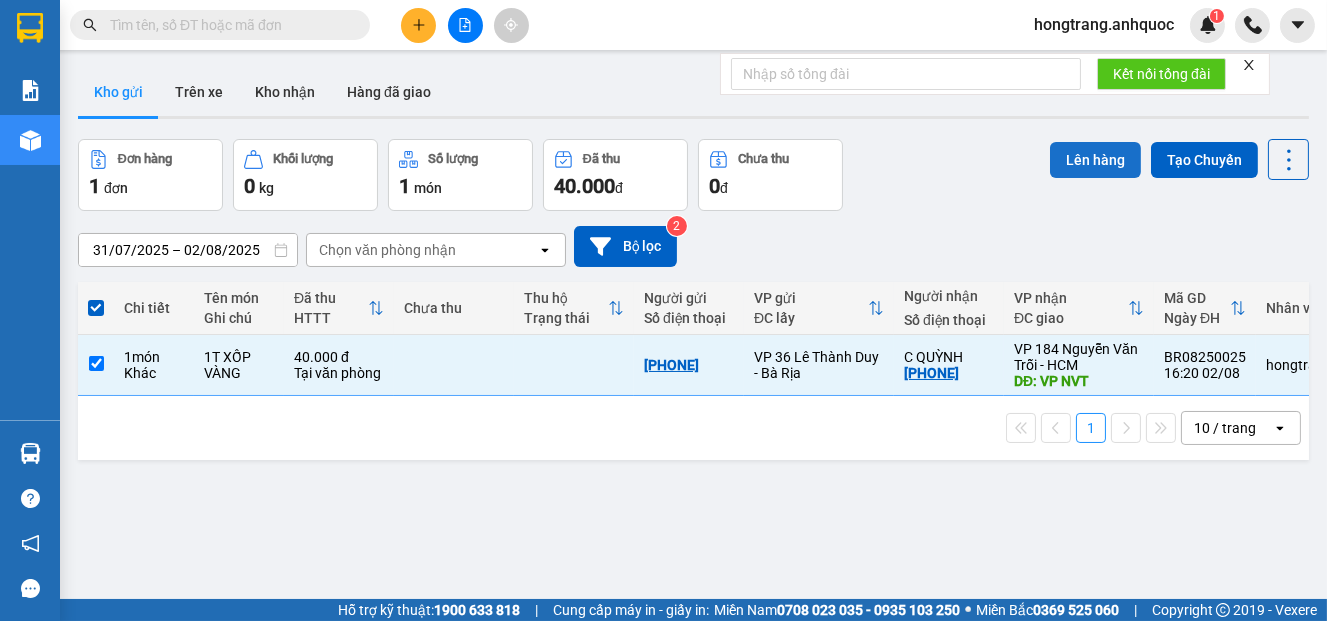 click on "Lên hàng" at bounding box center [1095, 160] 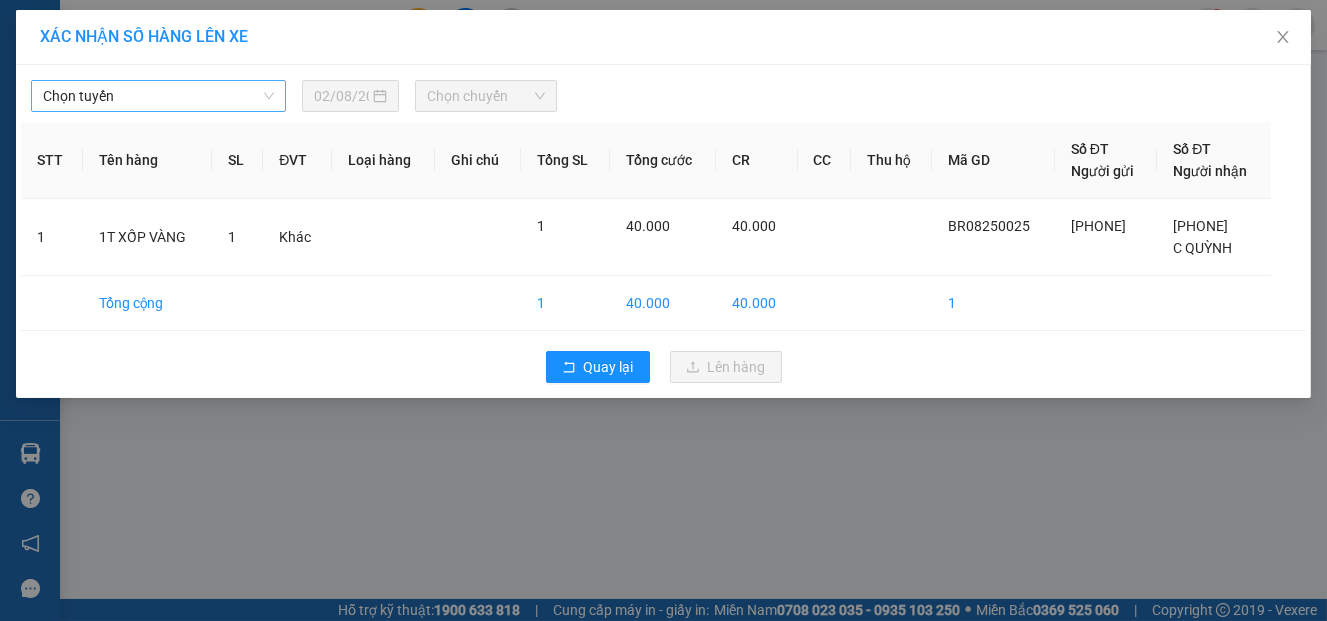 click on "Chọn tuyến" at bounding box center [158, 96] 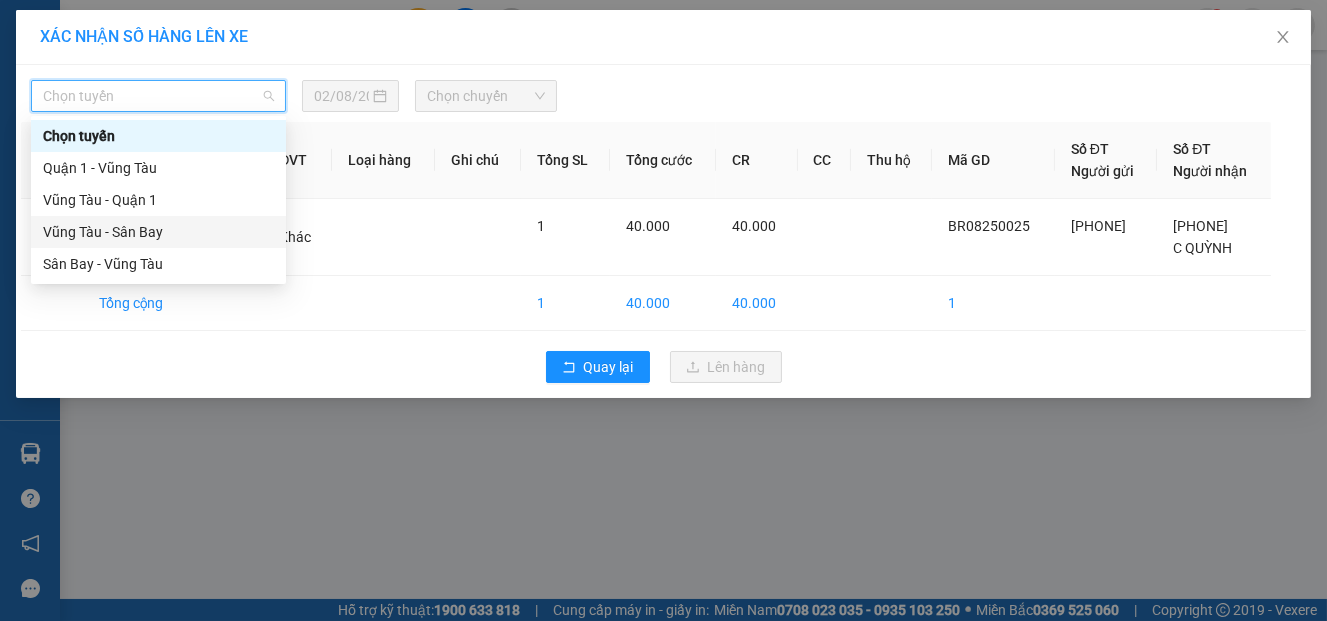 click on "Vũng Tàu - Sân Bay" at bounding box center [158, 232] 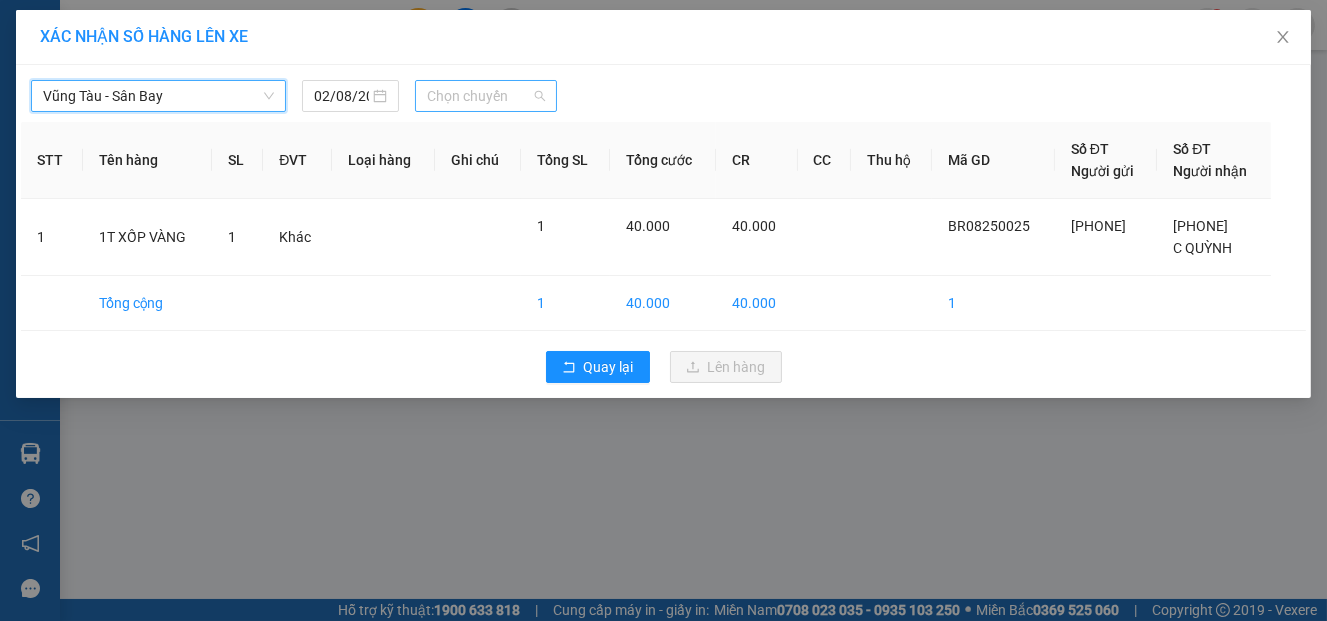click on "Chọn chuyến" at bounding box center (486, 96) 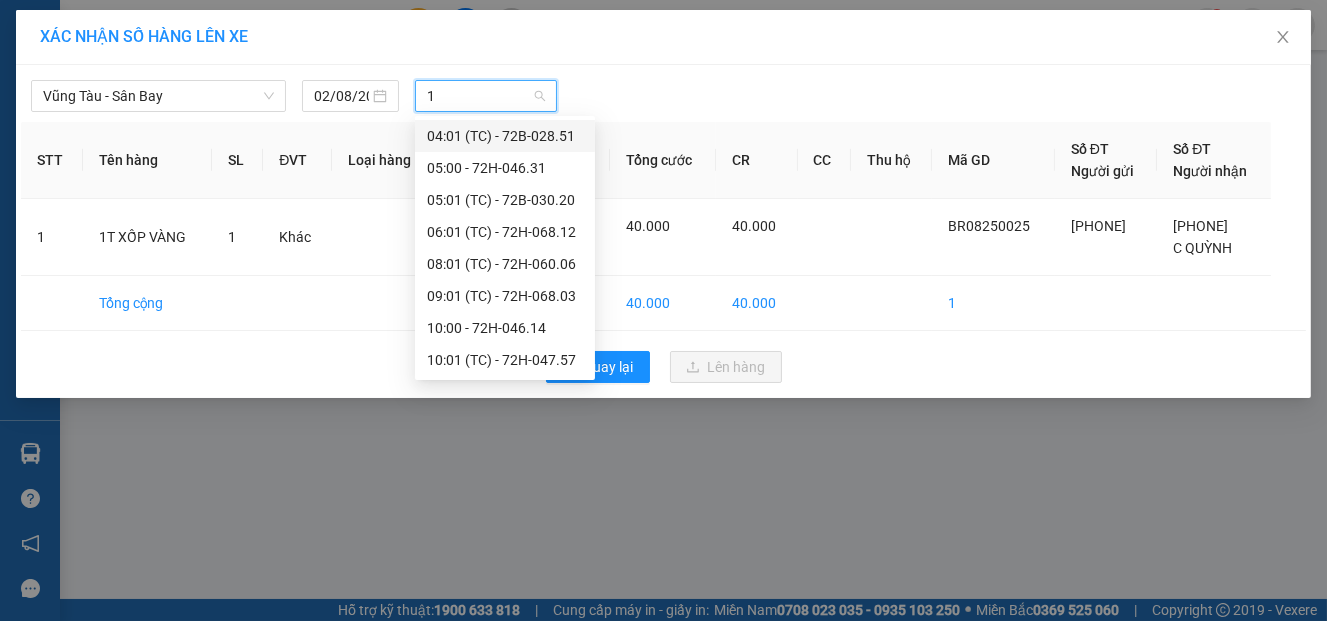 type on "16" 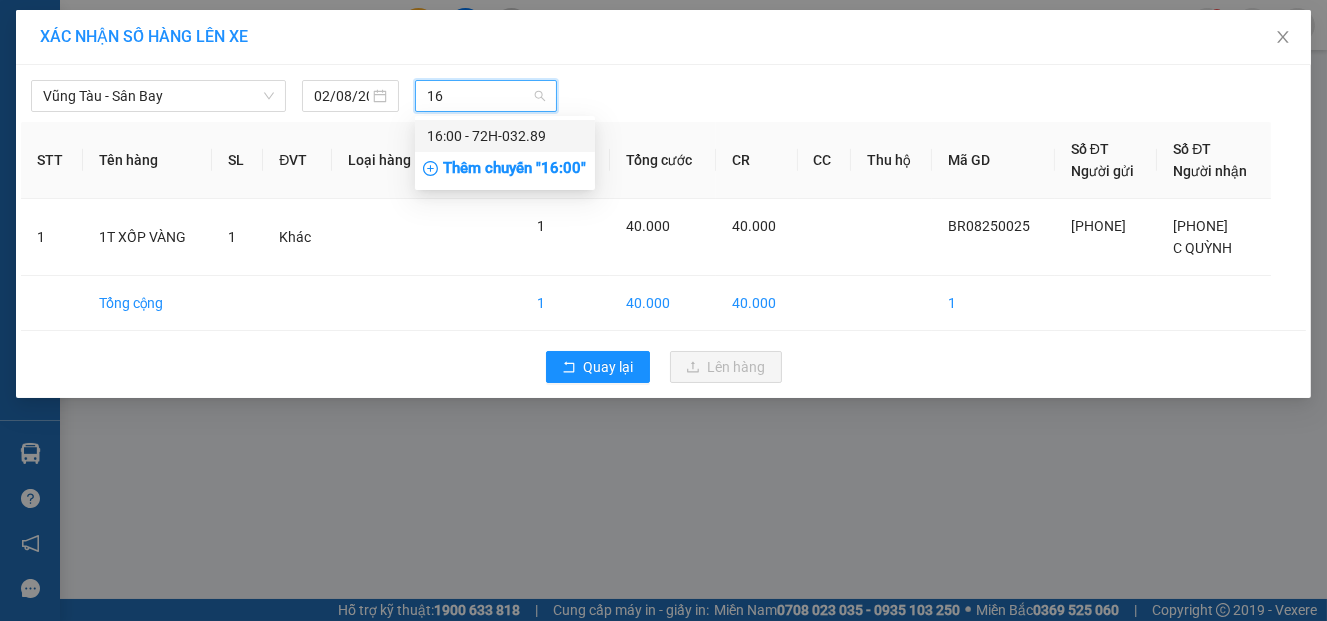 click on "16:00     - 72H-032.89" at bounding box center (505, 136) 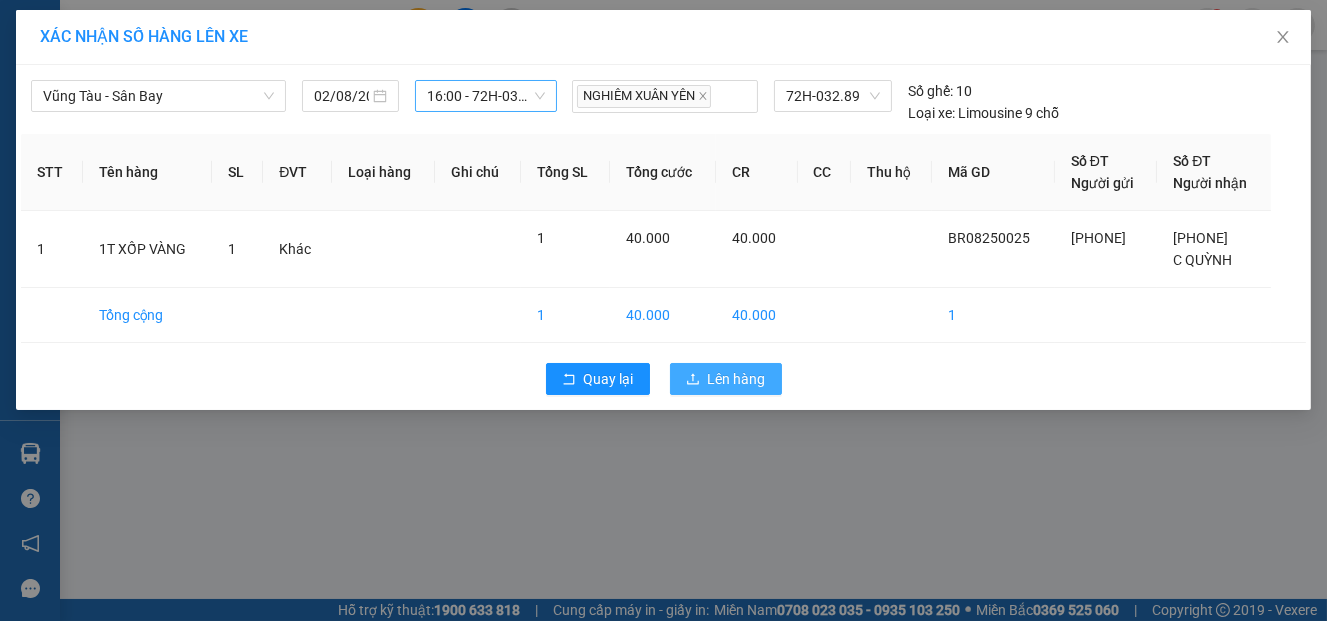 click on "Lên hàng" at bounding box center [737, 379] 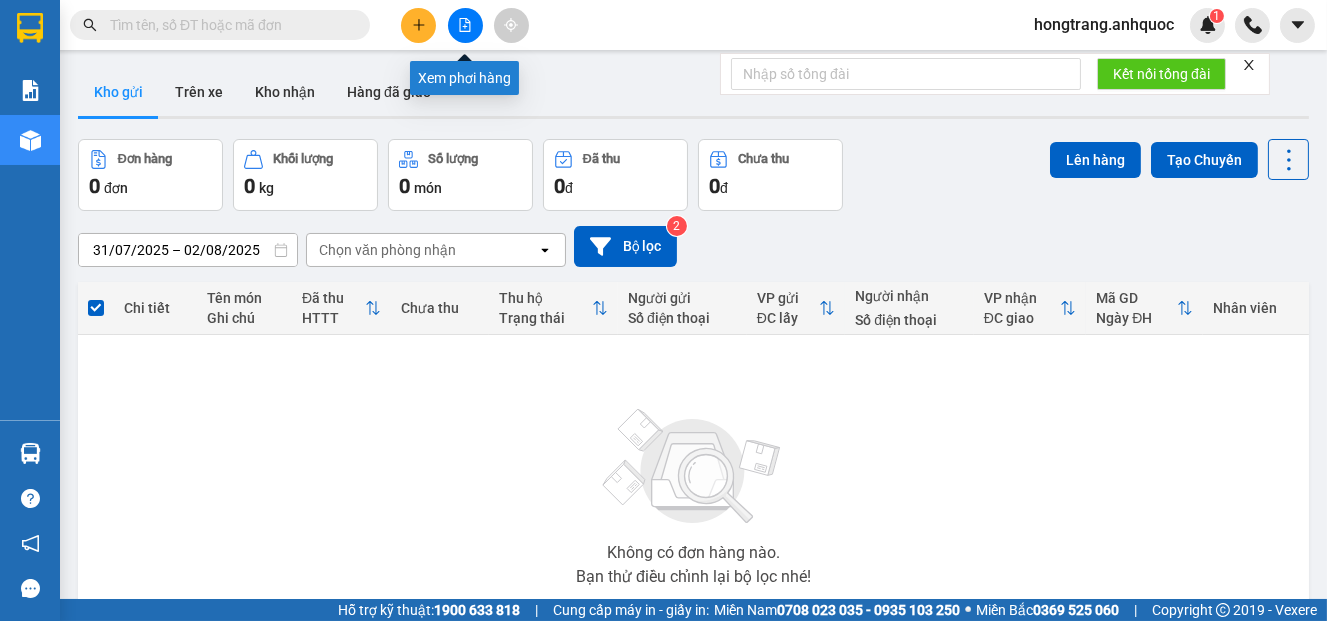 click at bounding box center (465, 25) 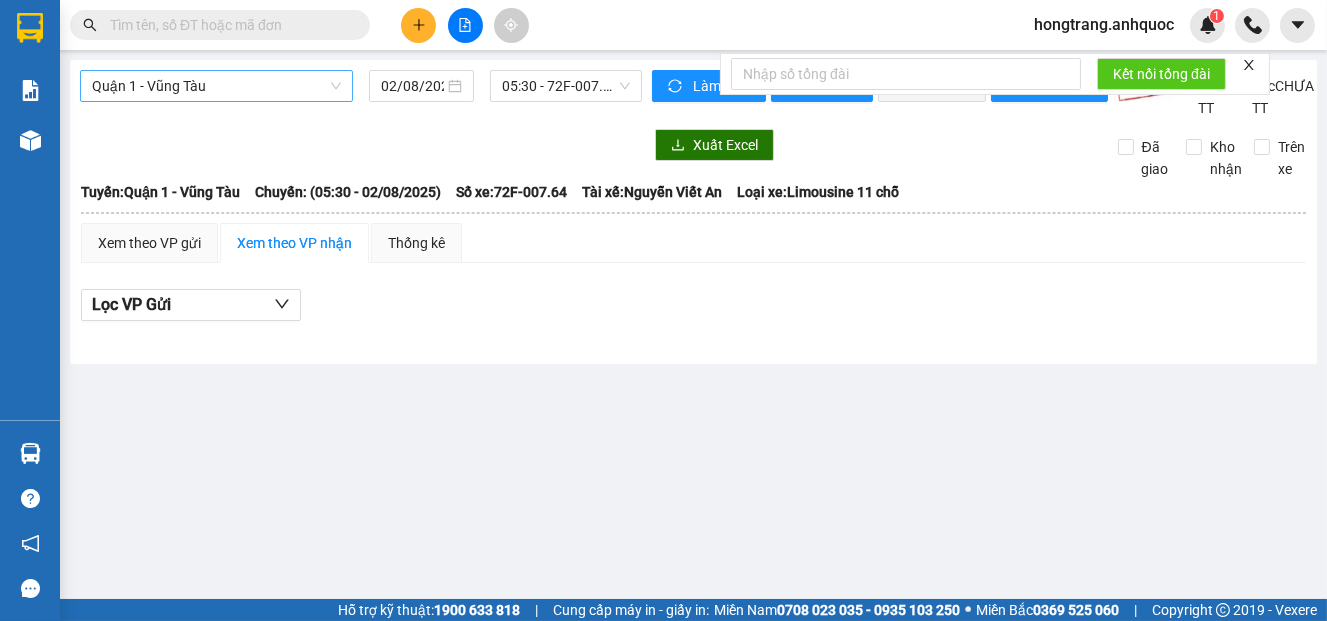 click on "Quận 1 - Vũng Tàu" at bounding box center (216, 86) 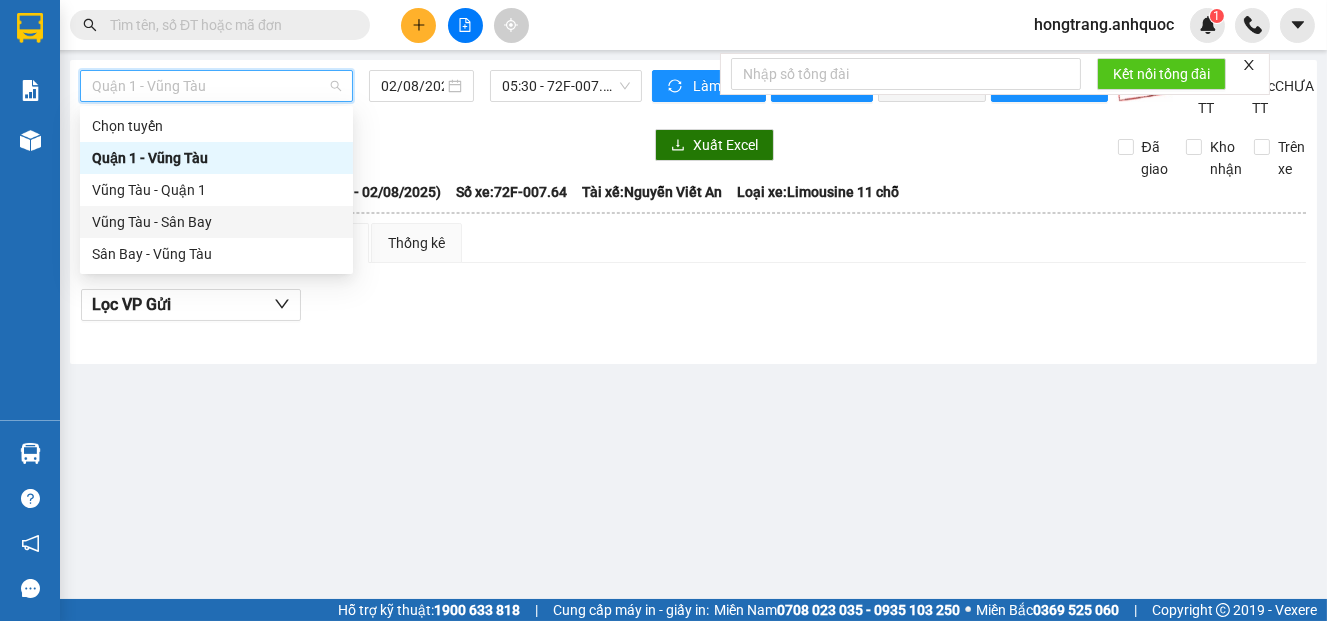 click on "Vũng Tàu - Sân Bay" at bounding box center [216, 222] 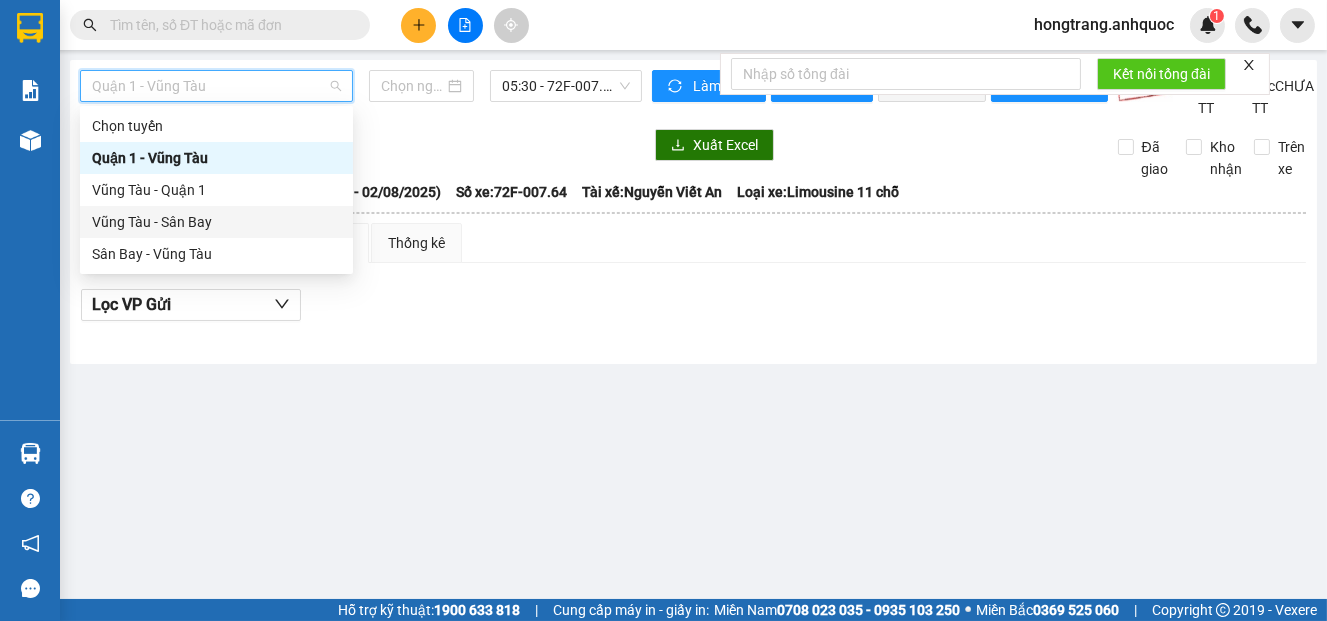 type on "02/08/2025" 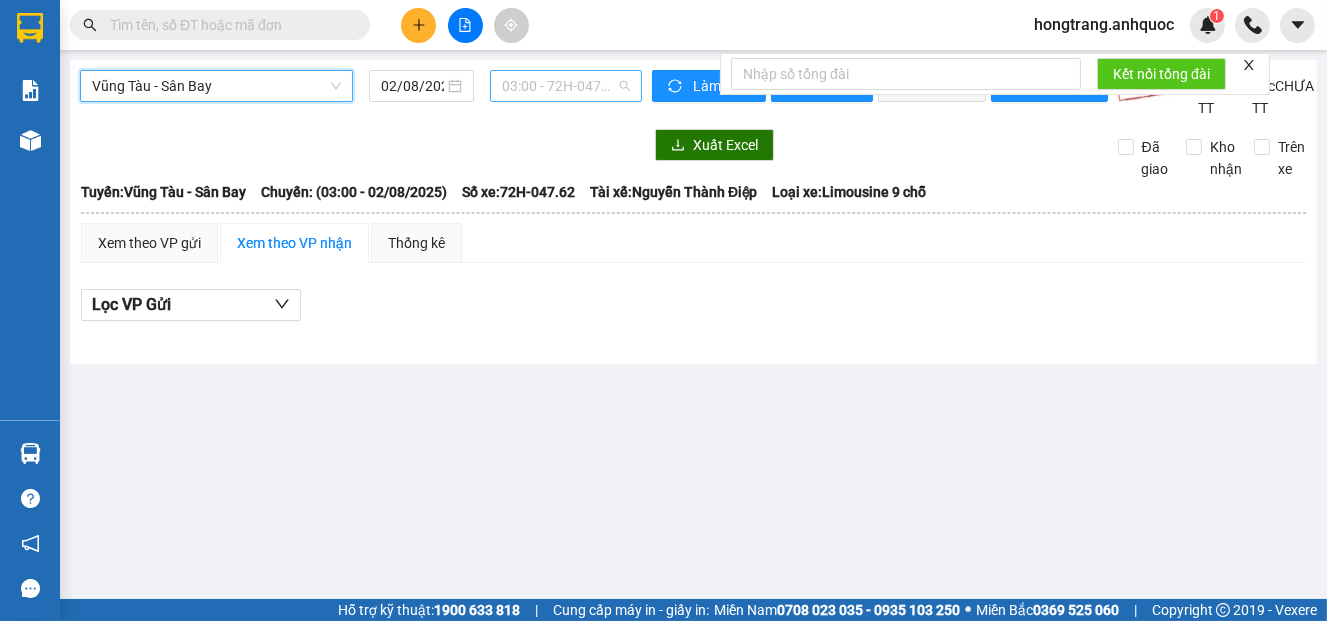click on "03:00     - 72H-047.62" at bounding box center (566, 86) 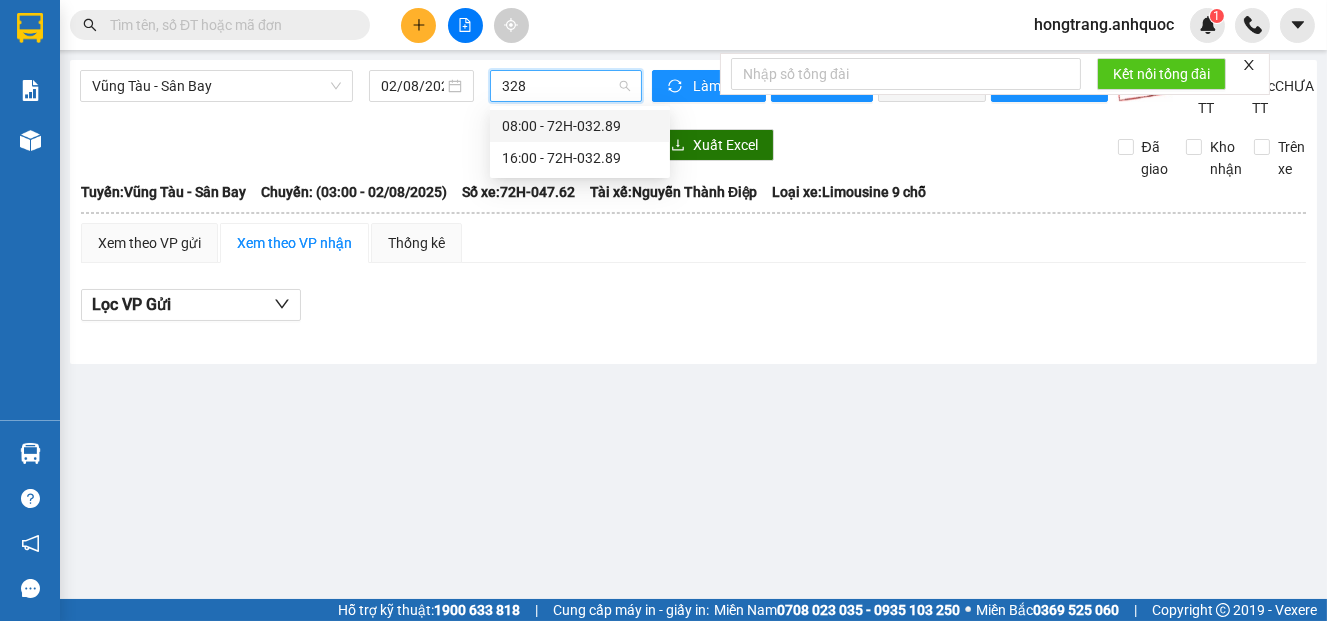 type on "3289" 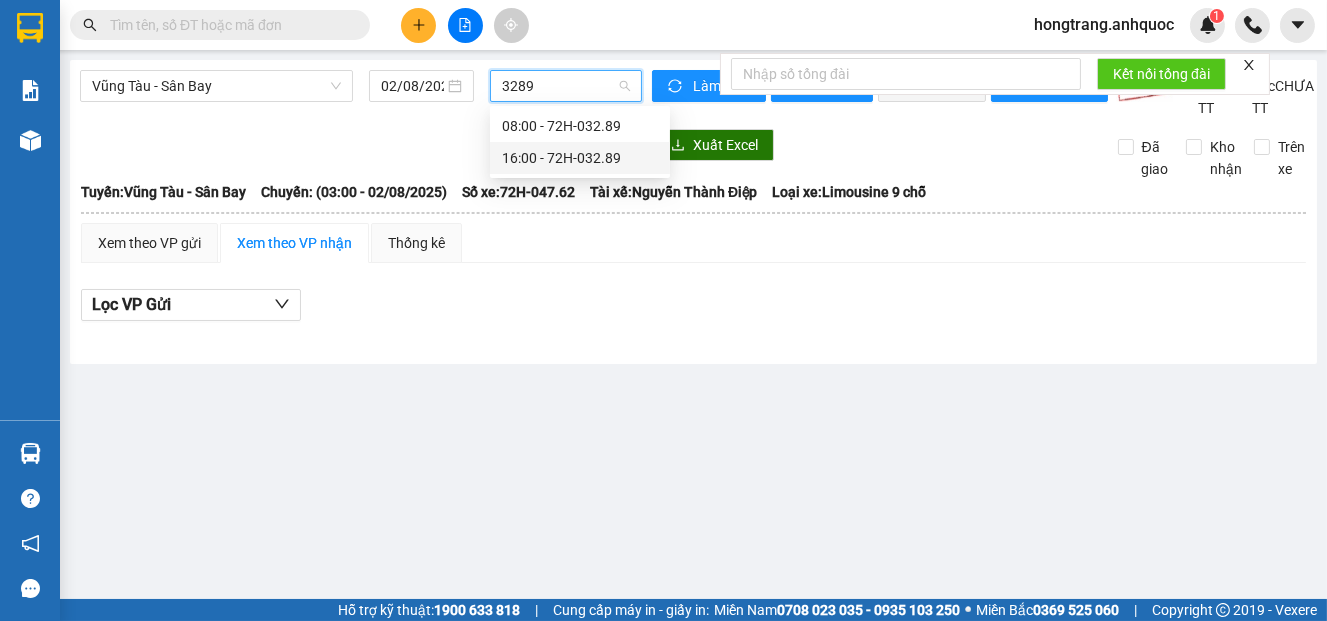 click on "16:00     - 72H-032.89" at bounding box center [580, 158] 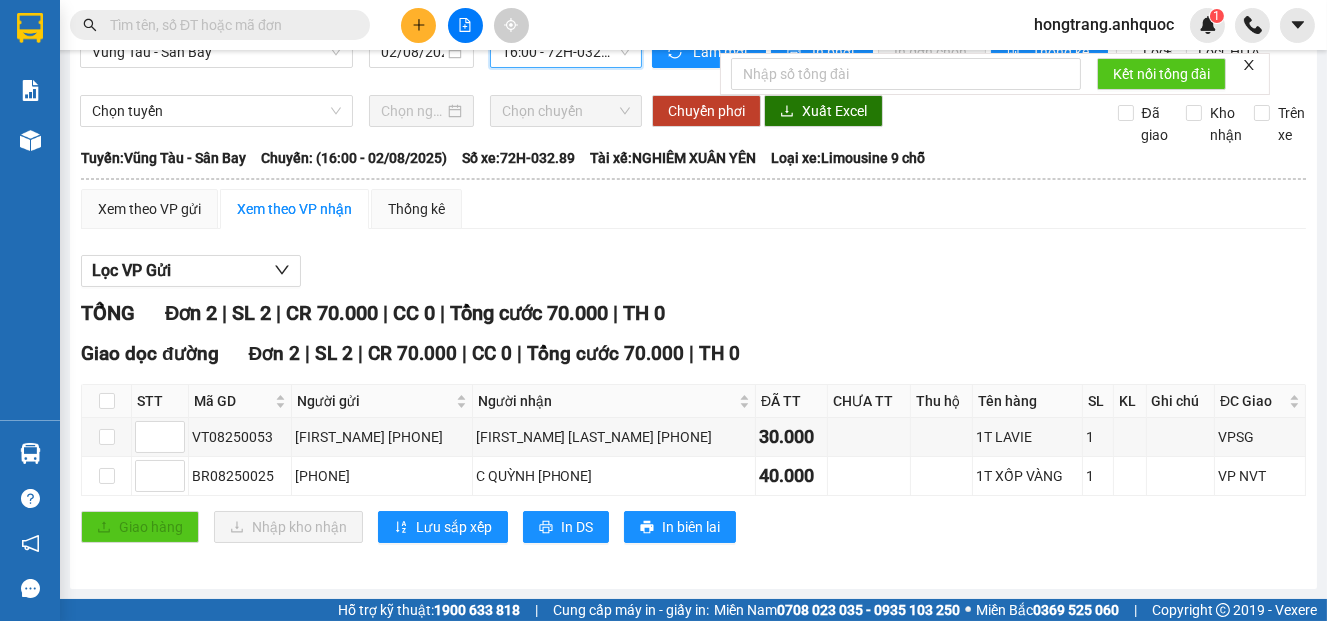 scroll, scrollTop: 55, scrollLeft: 0, axis: vertical 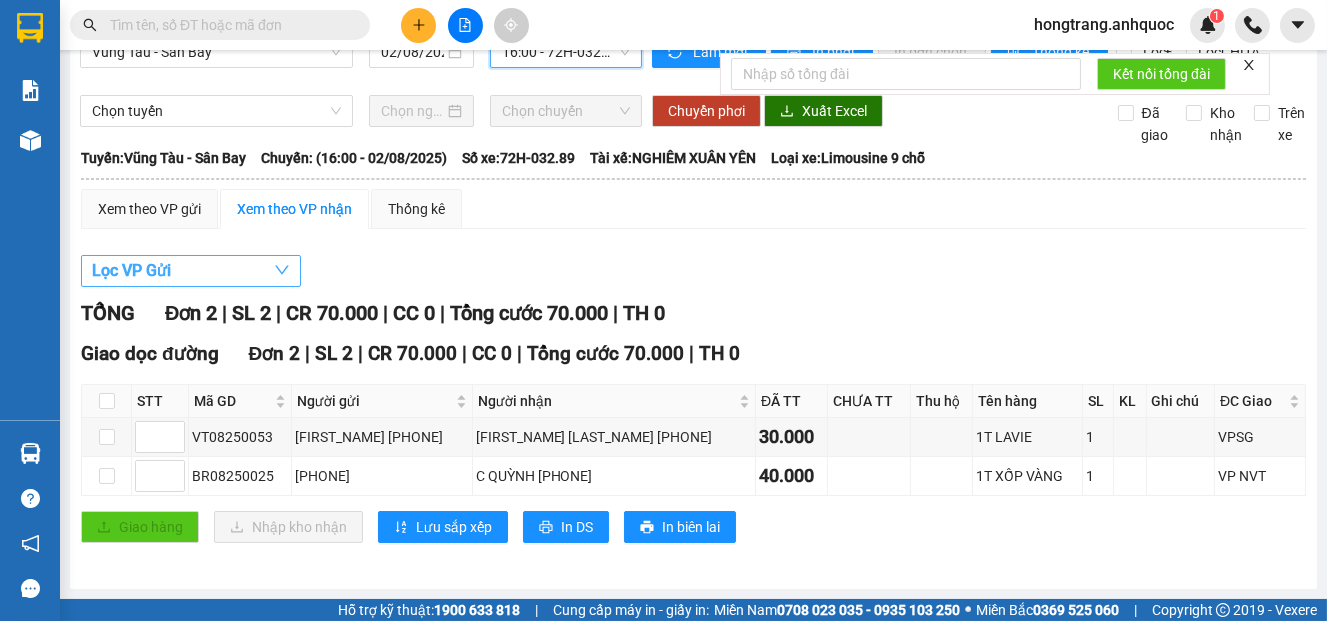 click on "Lọc VP Gửi" at bounding box center [131, 270] 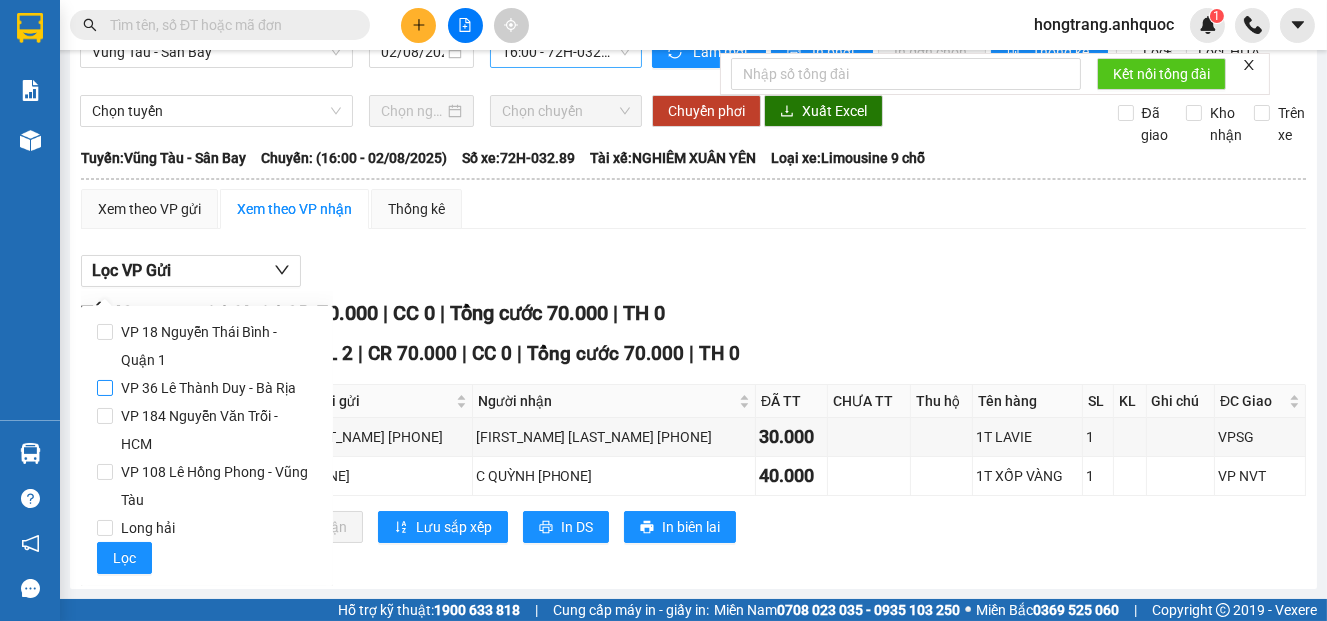 click on "VP 36 Lê Thành Duy - Bà Rịa" at bounding box center (208, 388) 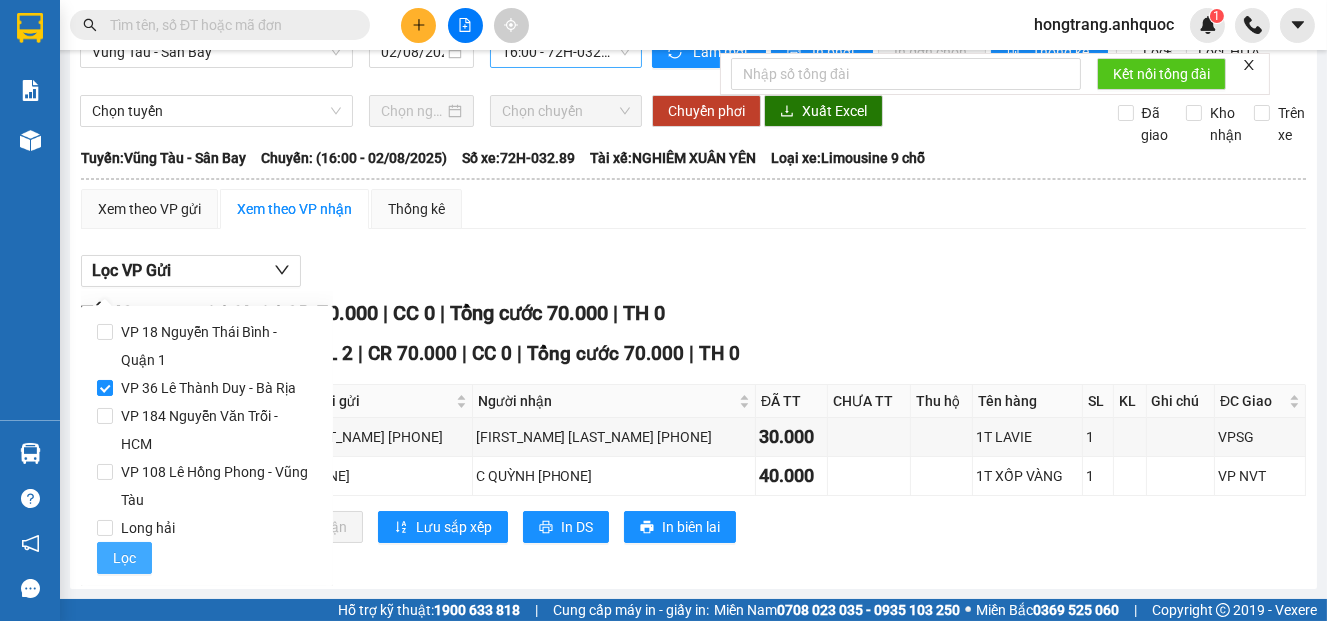 click on "Lọc" at bounding box center [124, 558] 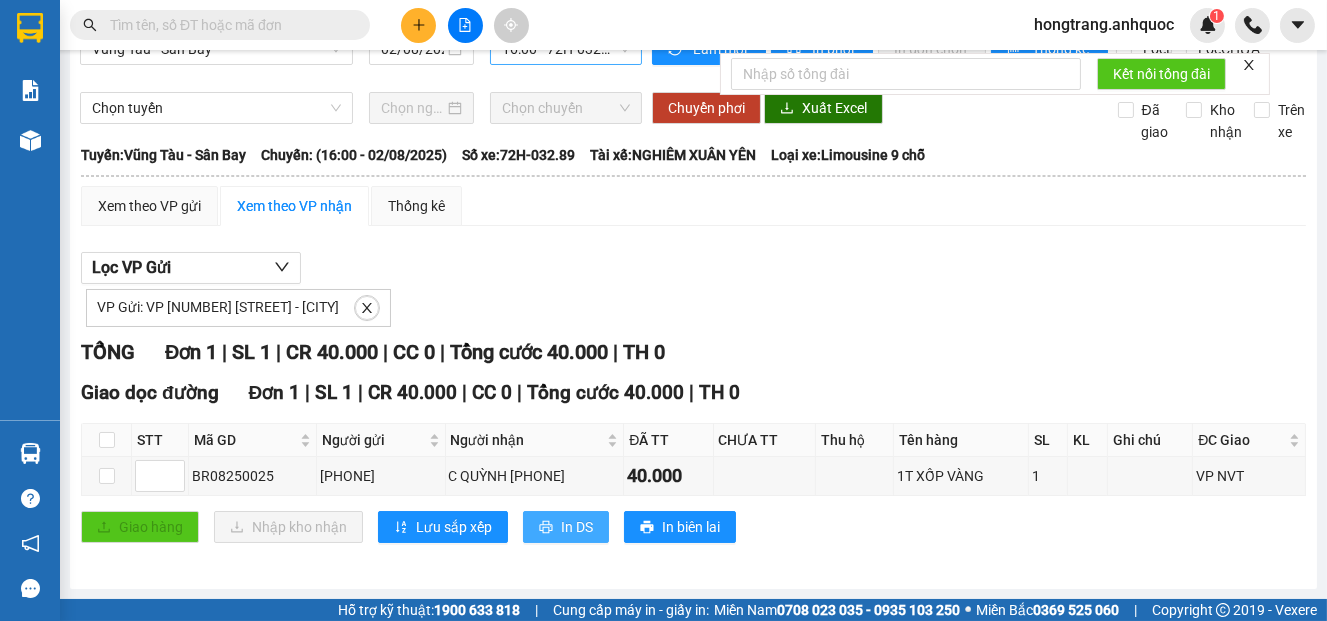 click on "In DS" at bounding box center [577, 527] 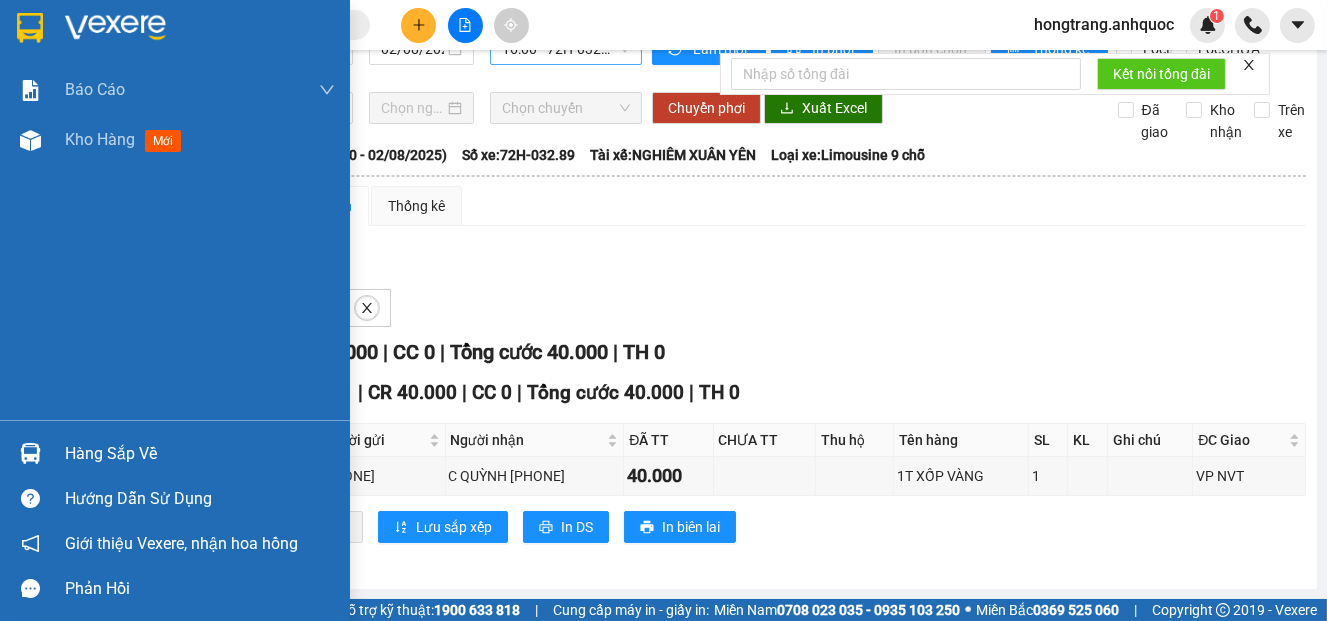 drag, startPoint x: 13, startPoint y: 265, endPoint x: 30, endPoint y: 266, distance: 17.029387 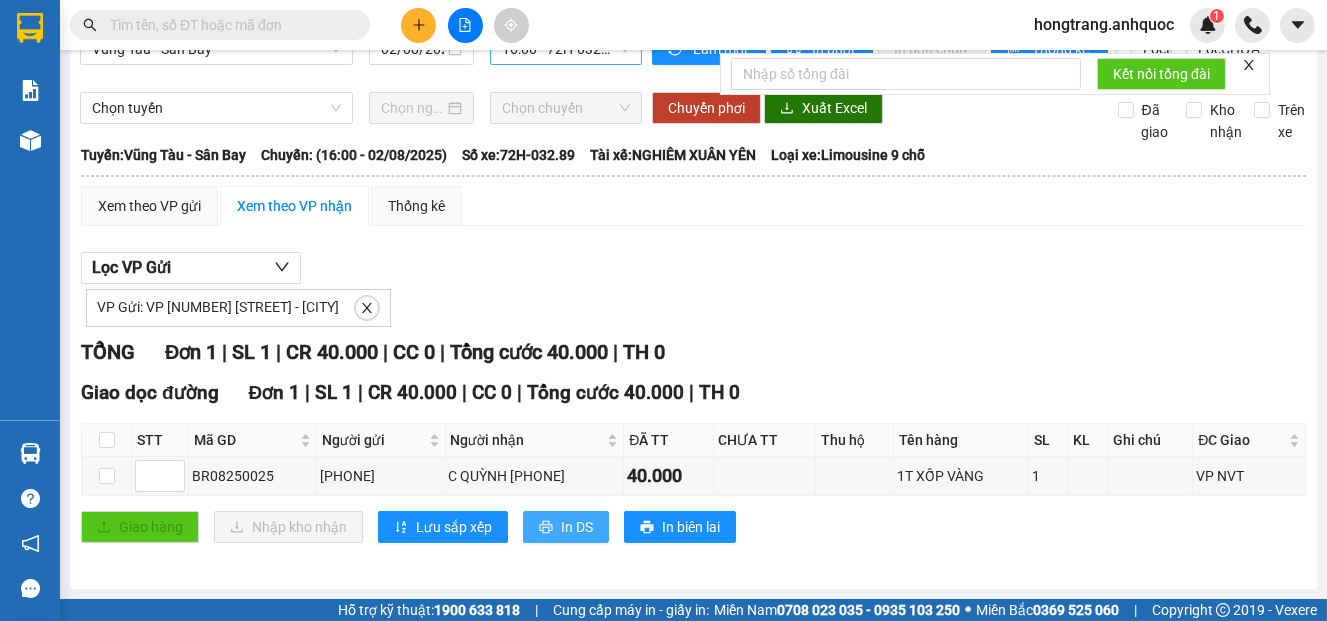 click 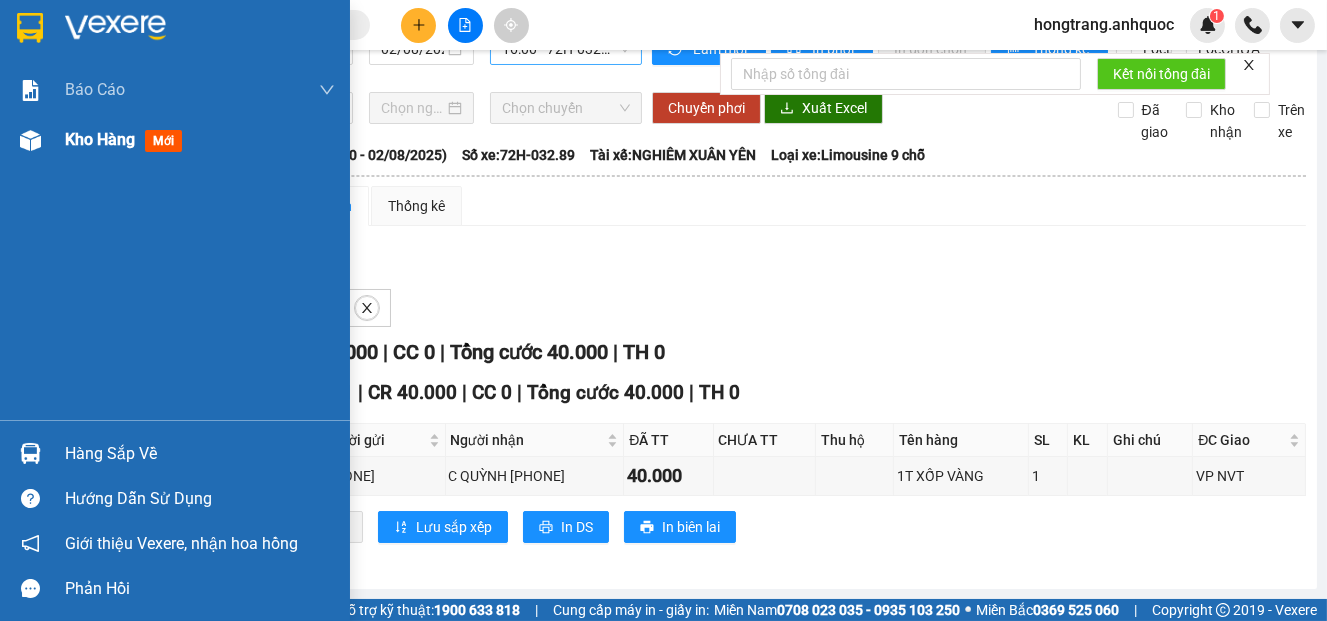 click at bounding box center [30, 140] 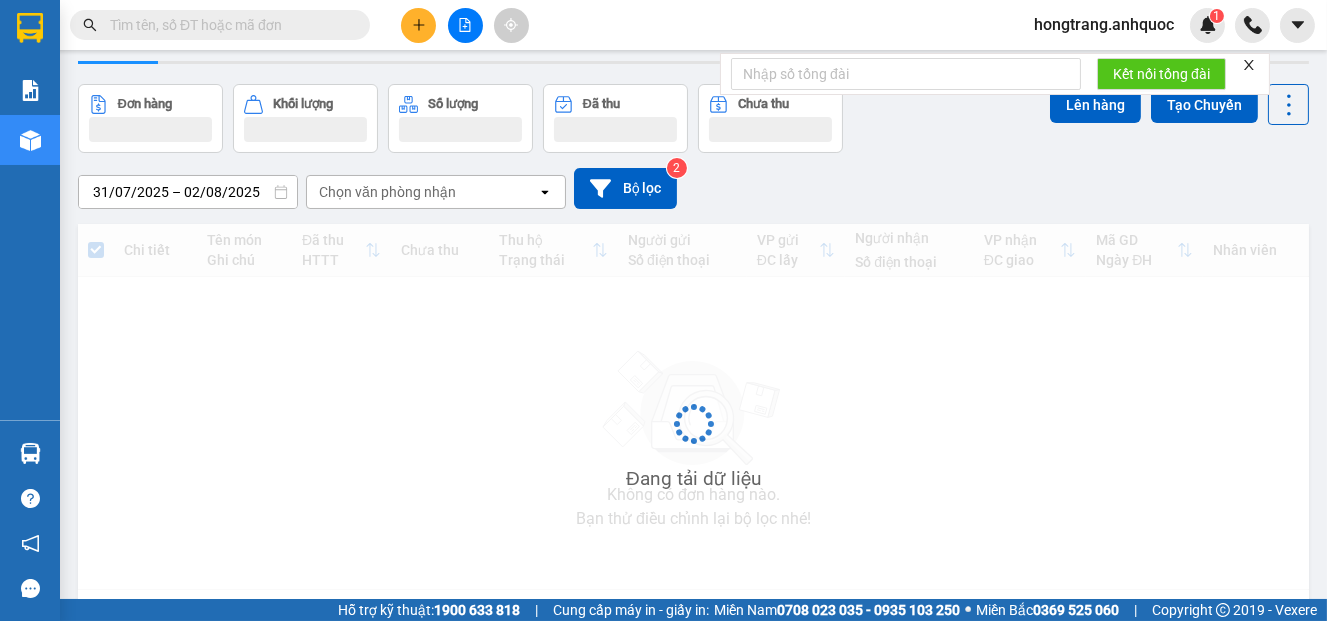 scroll, scrollTop: 0, scrollLeft: 0, axis: both 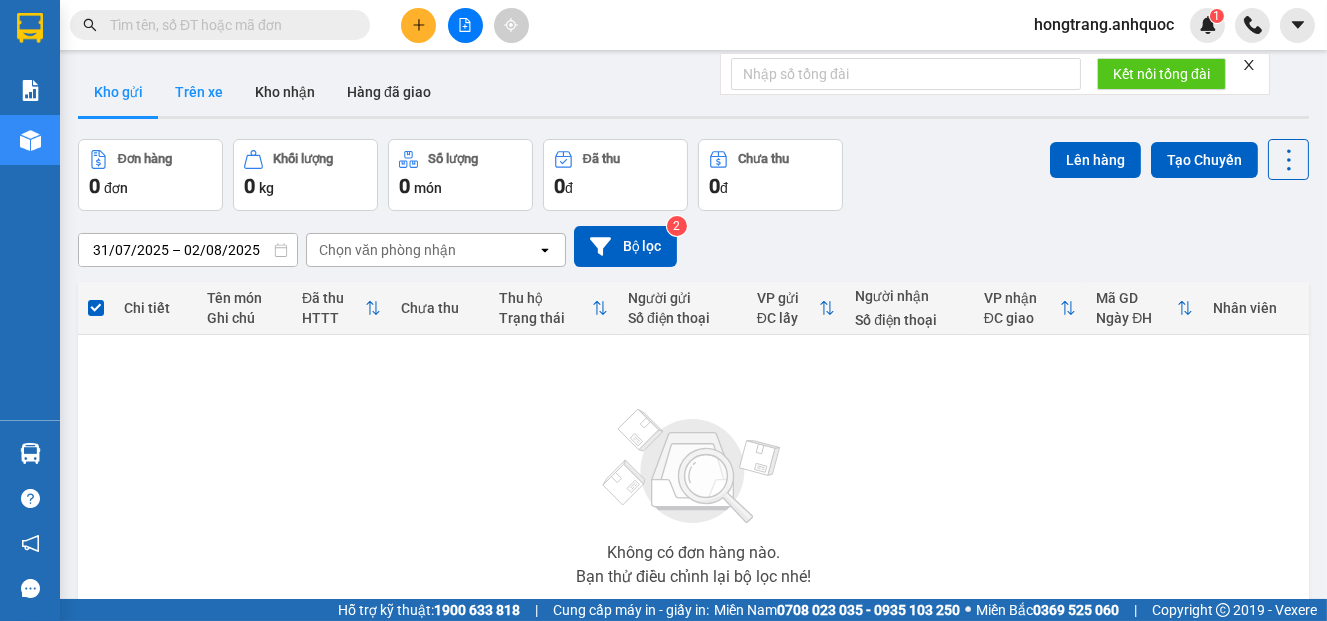 click on "Trên xe" at bounding box center (199, 92) 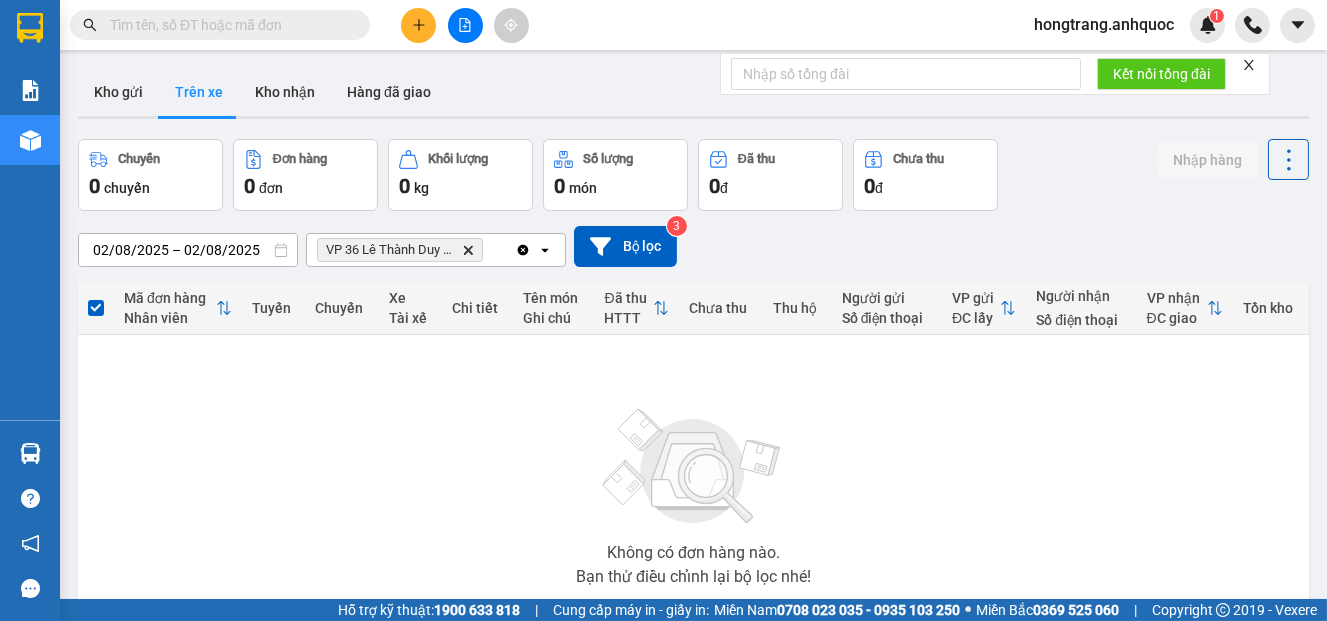 click on "Không có đơn hàng nào. Bạn thử điều chỉnh lại bộ lọc nhé!" at bounding box center (693, 491) 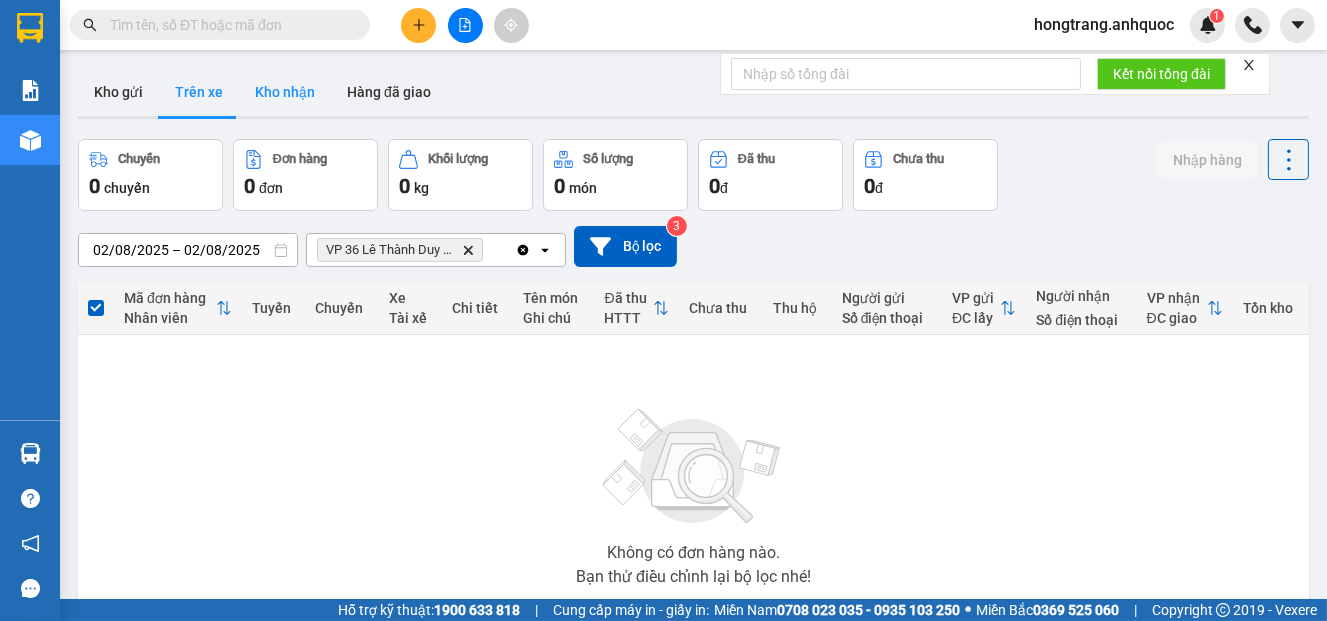 click on "Kho nhận" at bounding box center (285, 92) 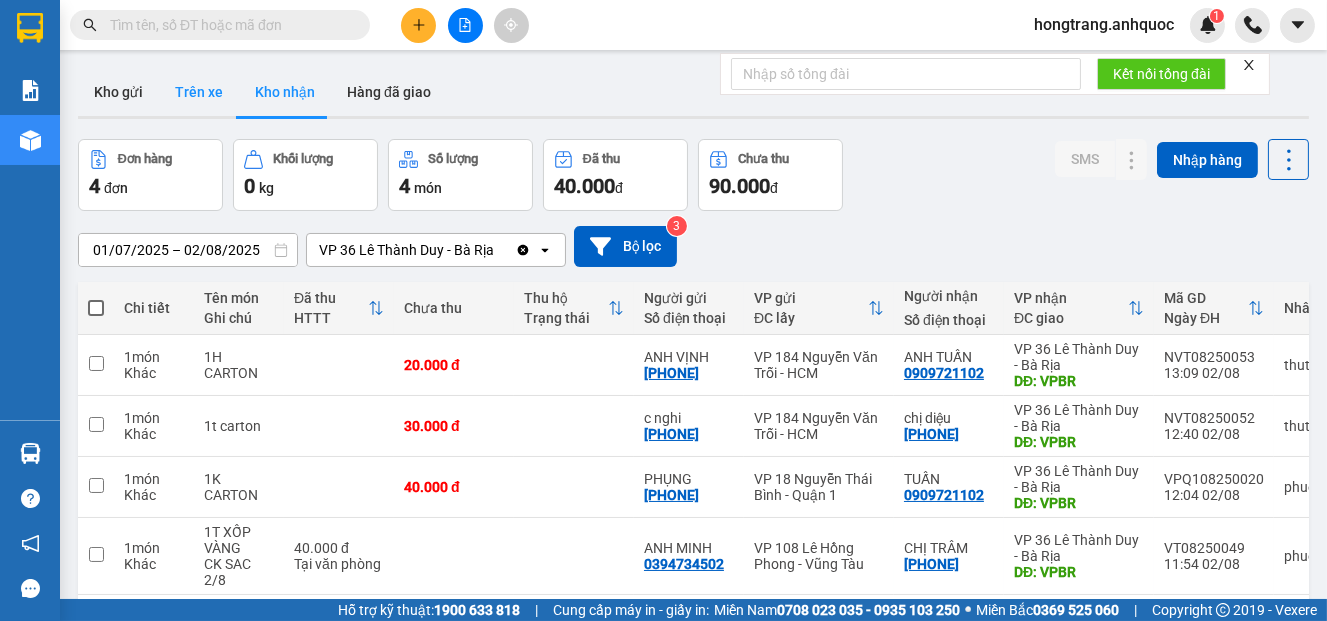click on "Trên xe" at bounding box center [199, 92] 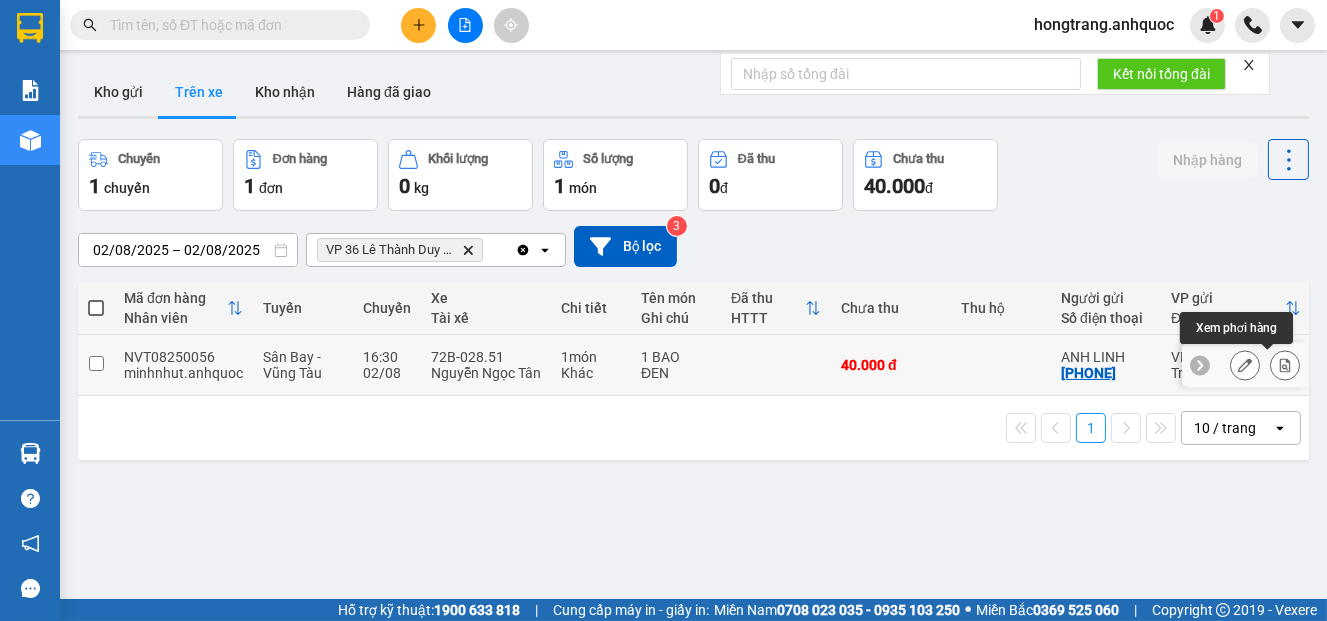 click 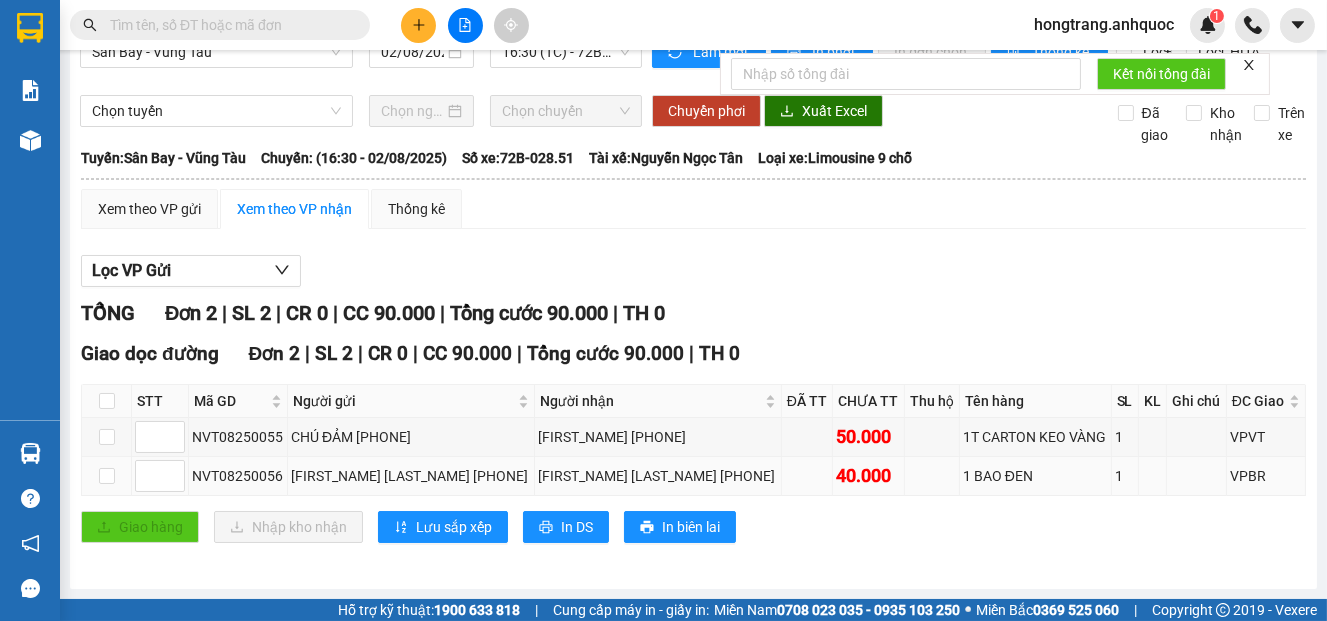 scroll, scrollTop: 55, scrollLeft: 0, axis: vertical 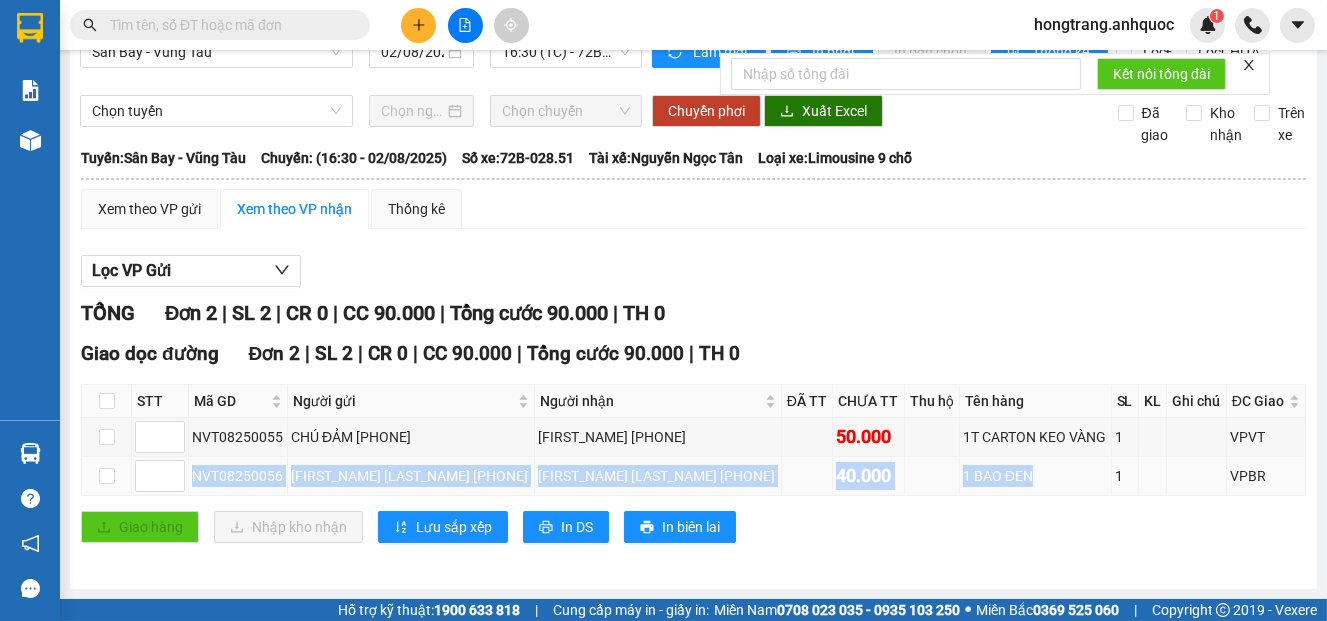 drag, startPoint x: 193, startPoint y: 479, endPoint x: 974, endPoint y: 478, distance: 781.0006 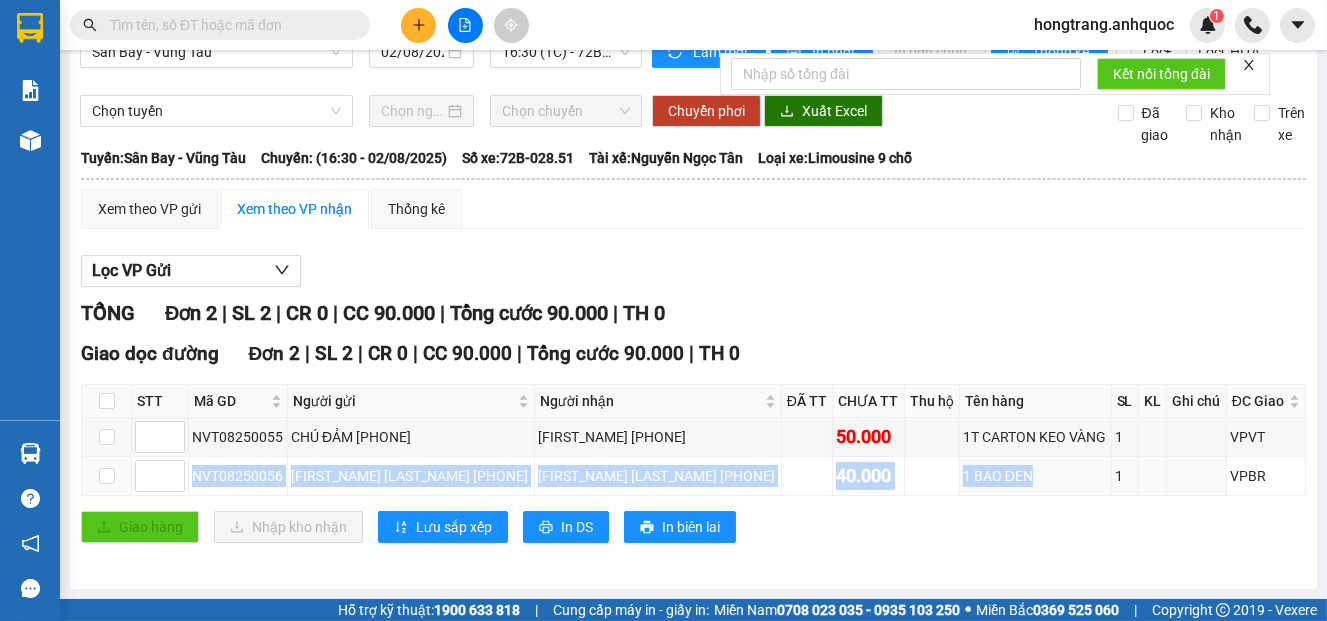 copy on "NVT08250056 [FIRST_NAME] [LAST_NAME] [PHONE] [LAST_NAME] [PHONE] 40.000 1 BAO ĐEN" 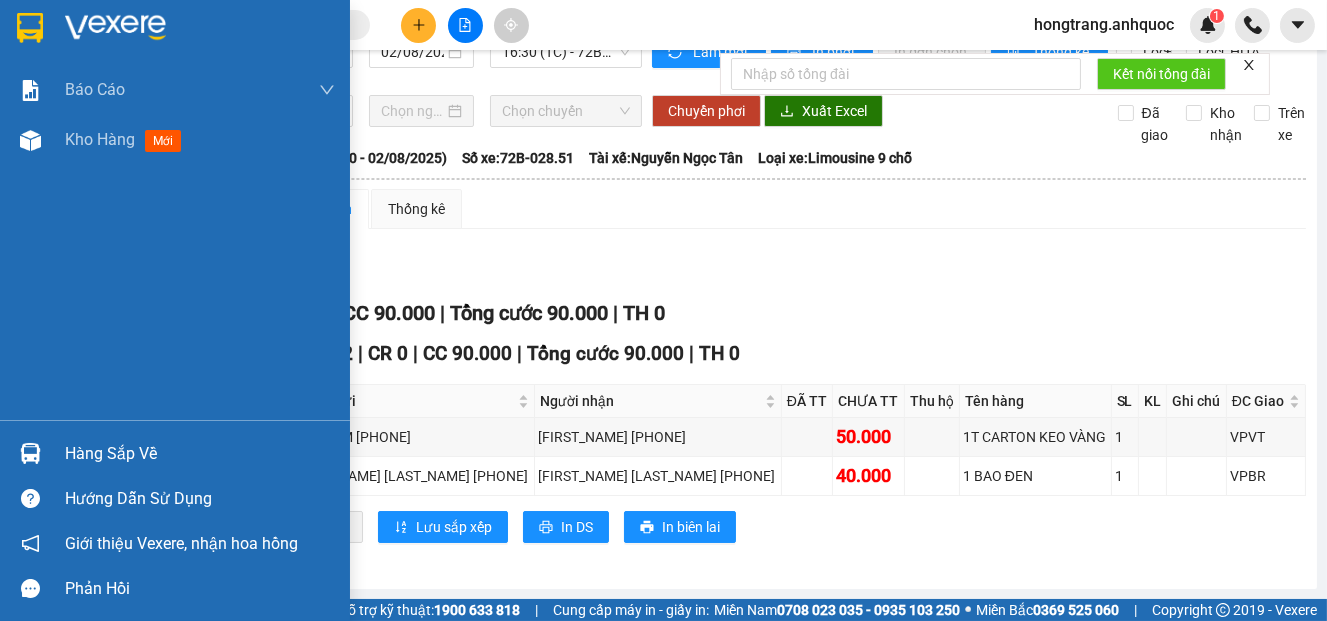 click on "Báo cáo Báo cáo dòng tiền (nhân viên) Doanh số tạo đơn theo VP gửi (nhà xe) Doanh số tạo đơn theo VP gửi (nhân viên)     Kho hàng mới" at bounding box center [175, 242] 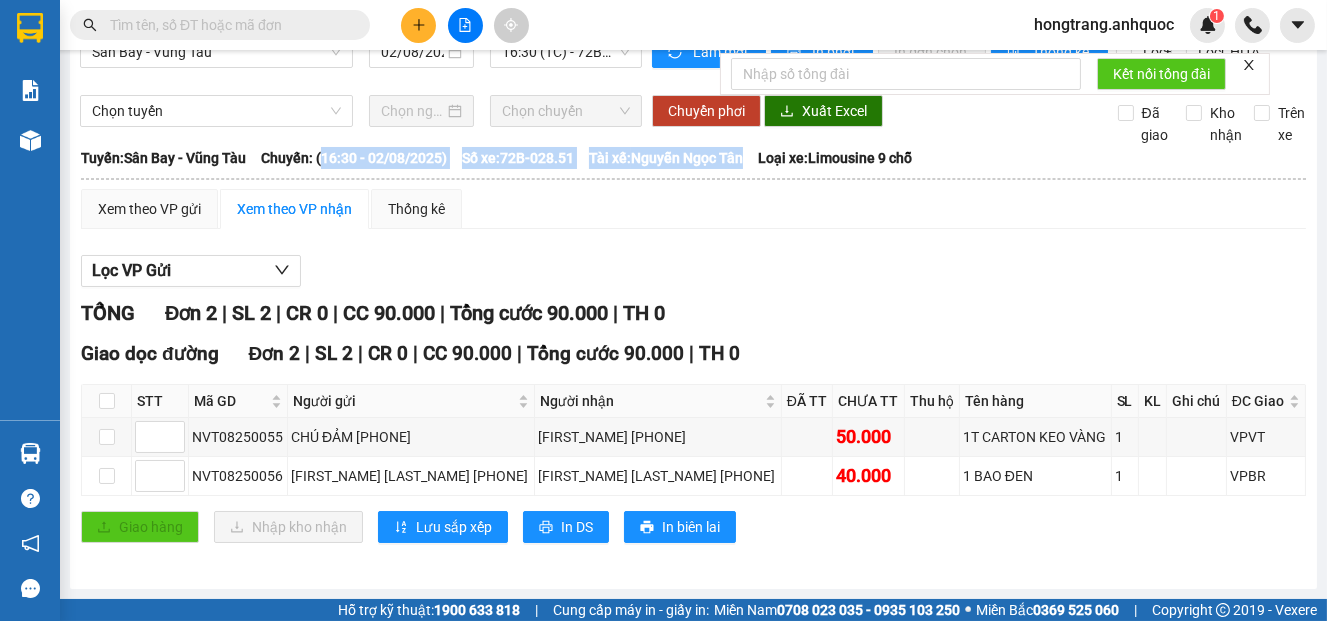 drag, startPoint x: 343, startPoint y: 158, endPoint x: 782, endPoint y: 156, distance: 439.00455 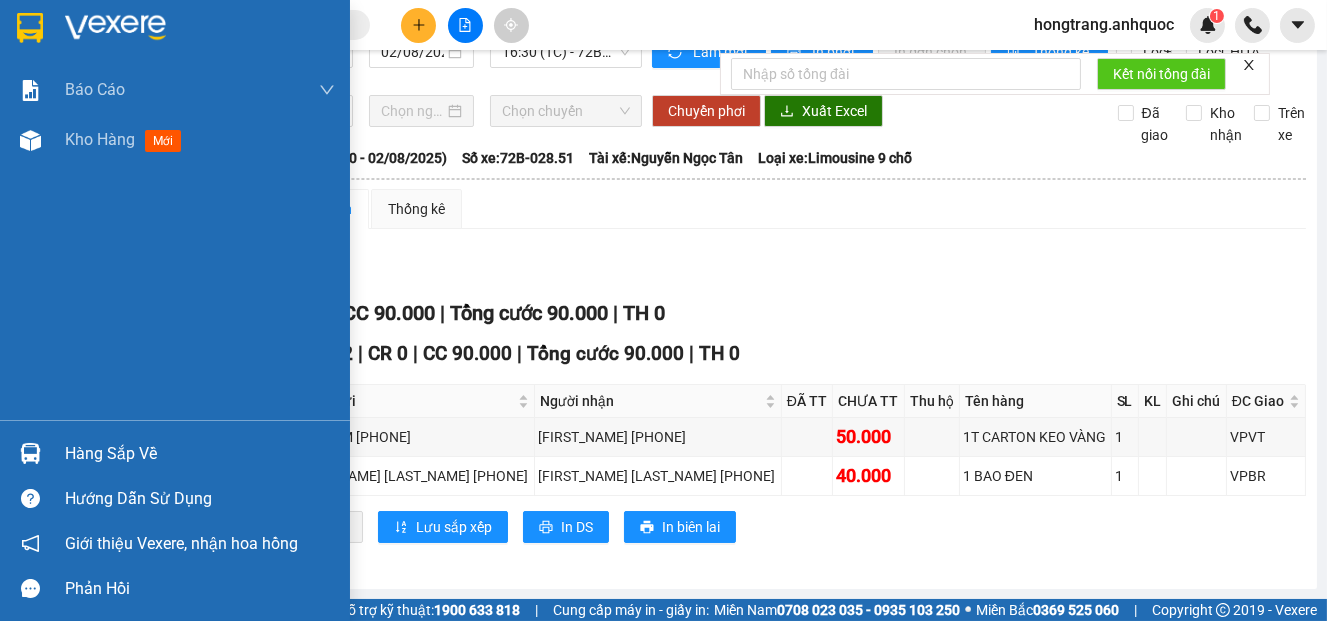 click on "Báo cáo Báo cáo dòng tiền (nhân viên) Doanh số tạo đơn theo VP gửi (nhà xe) Doanh số tạo đơn theo VP gửi (nhân viên)     Kho hàng mới" at bounding box center (175, 242) 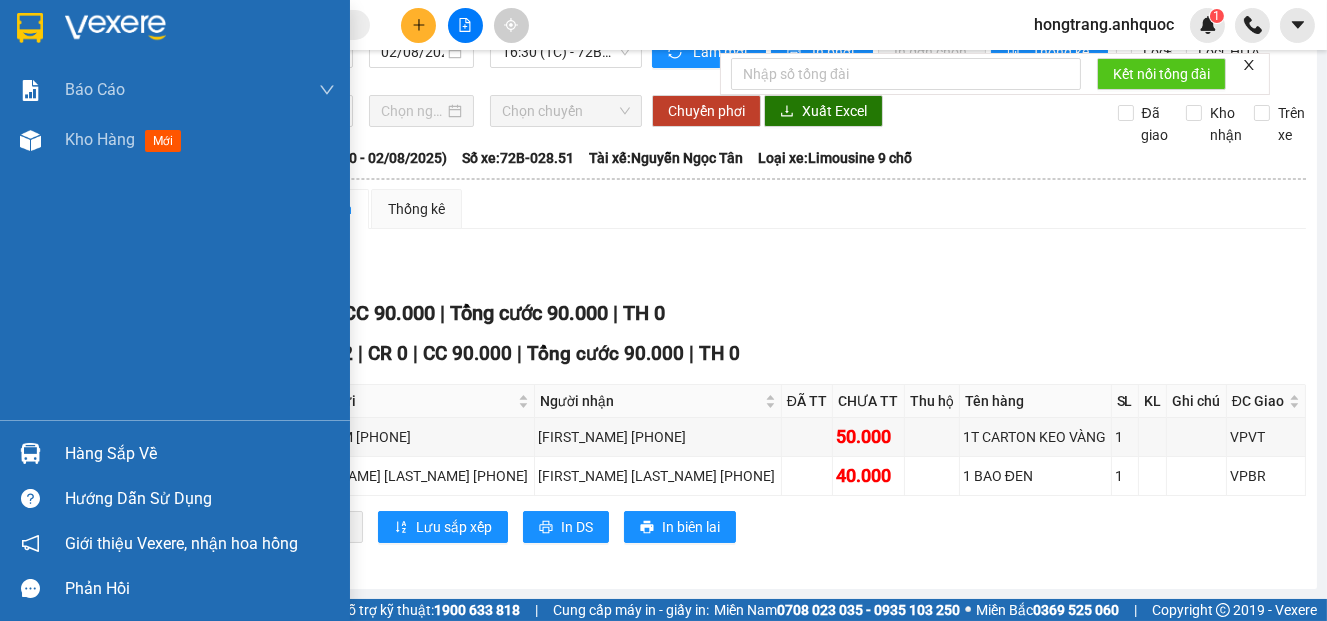 click on "Báo cáo Báo cáo dòng tiền (nhân viên) Doanh số tạo đơn theo VP gửi (nhà xe) Doanh số tạo đơn theo VP gửi (nhân viên)     Kho hàng mới" at bounding box center [175, 242] 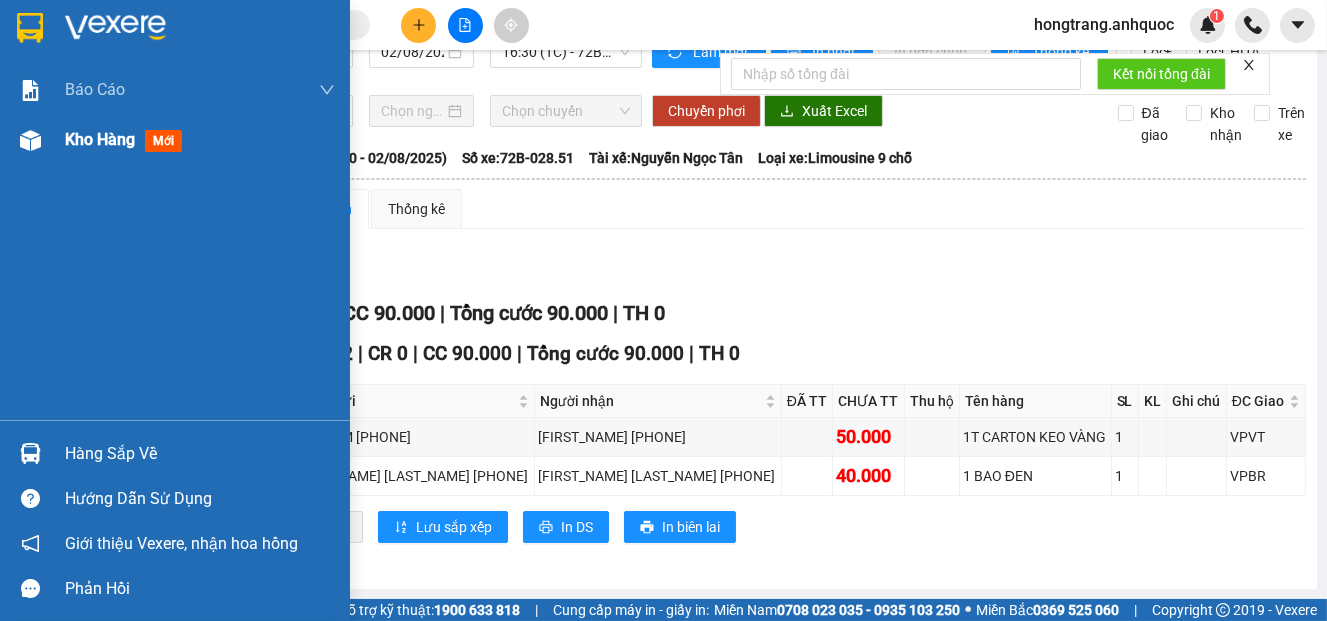 click on "Kho hàng" at bounding box center [100, 139] 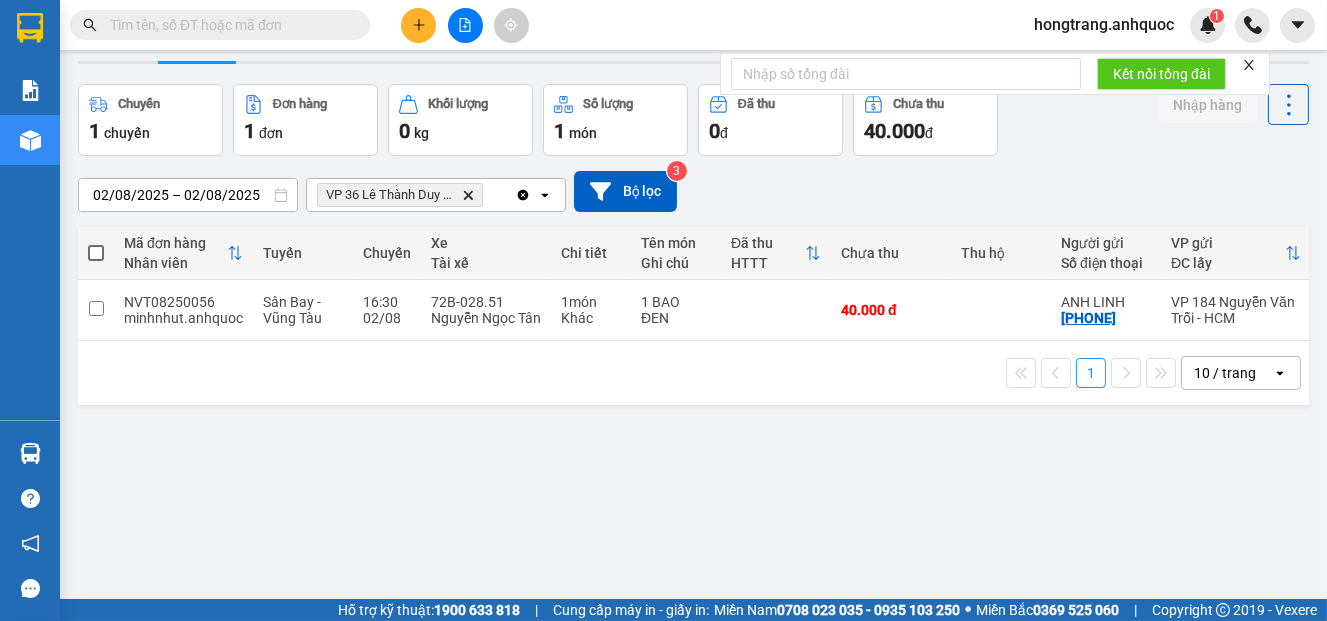 drag, startPoint x: 119, startPoint y: 431, endPoint x: 175, endPoint y: 385, distance: 72.47068 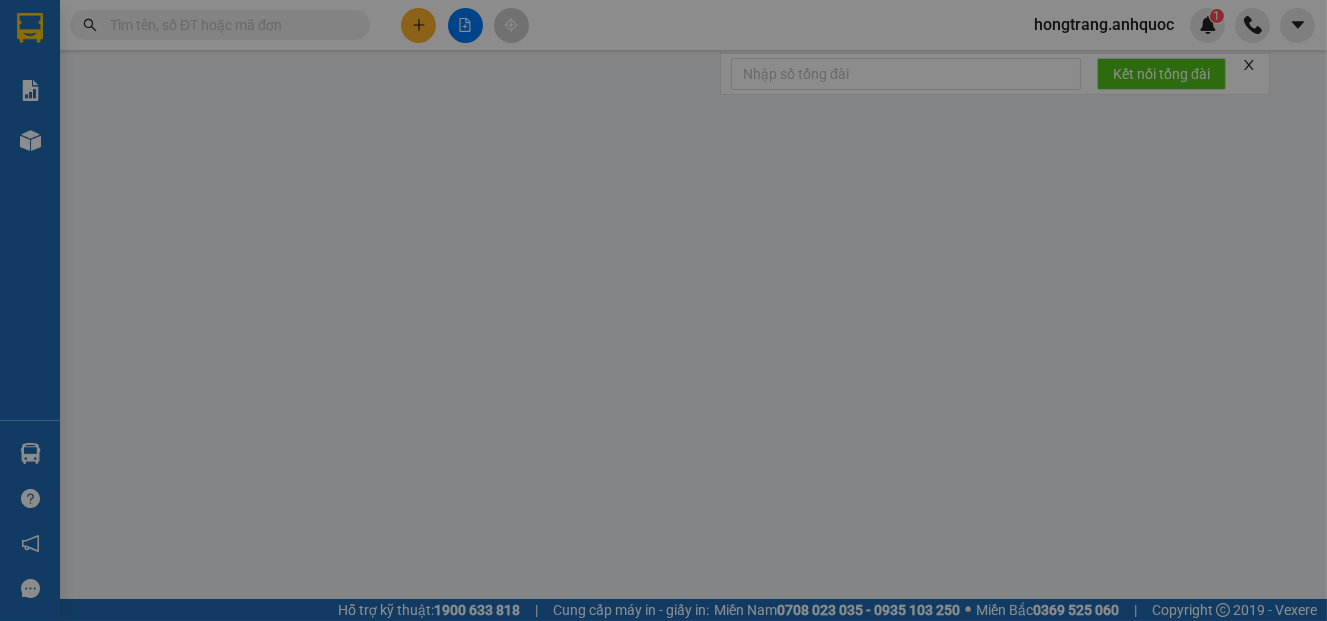 scroll, scrollTop: 0, scrollLeft: 0, axis: both 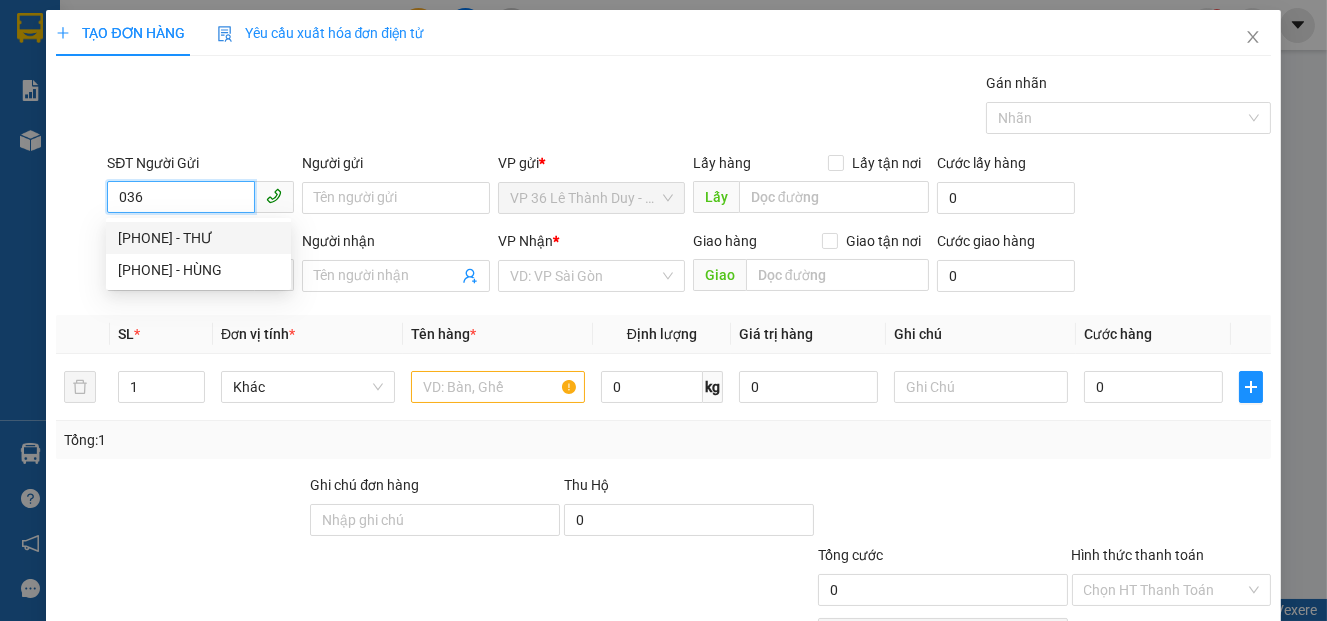 click on "[PHONE] - THƯ" at bounding box center [198, 238] 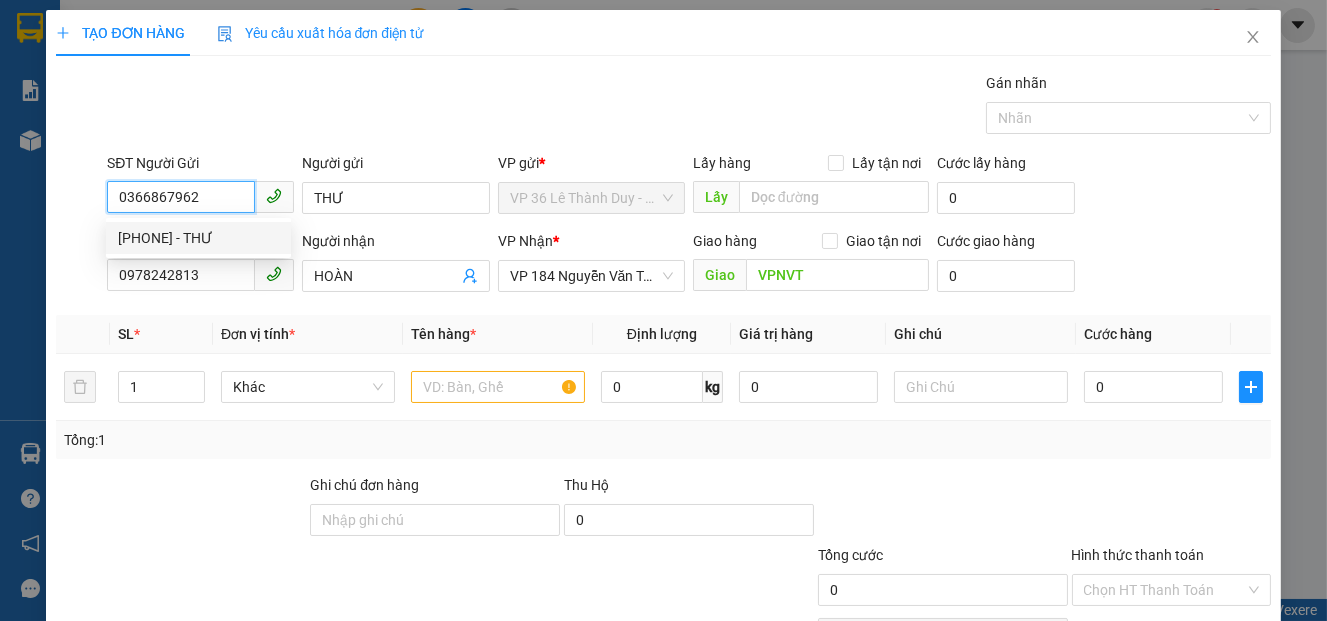 type on "20.000" 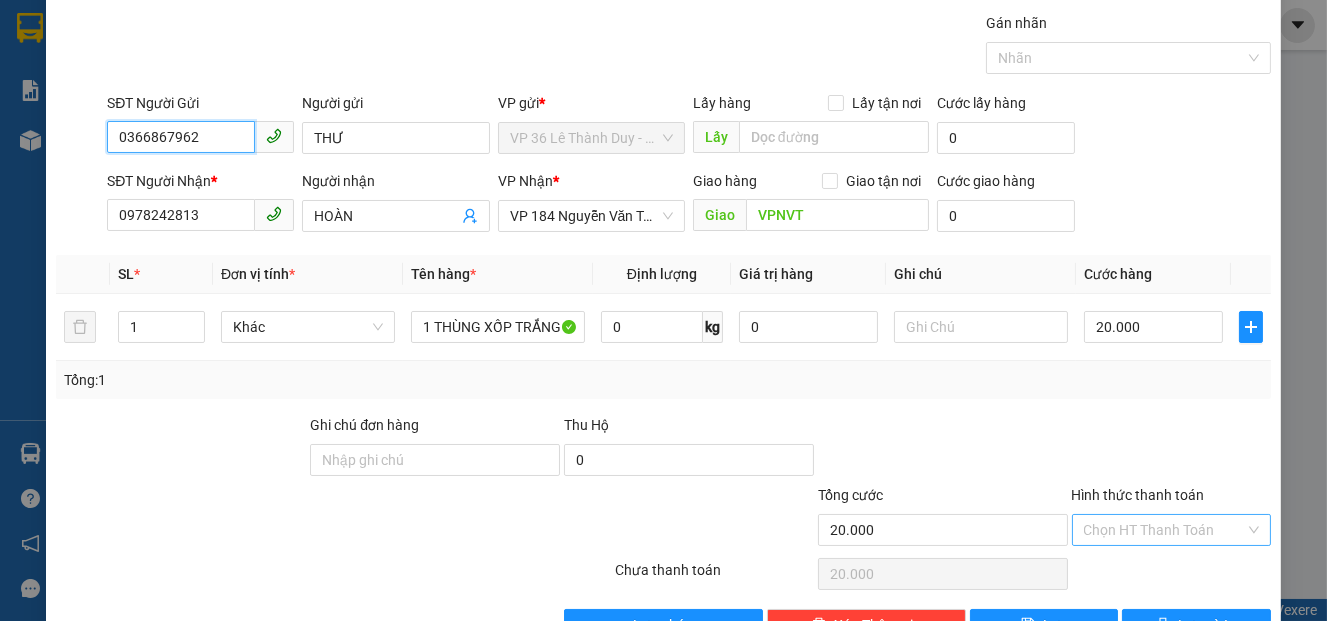 scroll, scrollTop: 117, scrollLeft: 0, axis: vertical 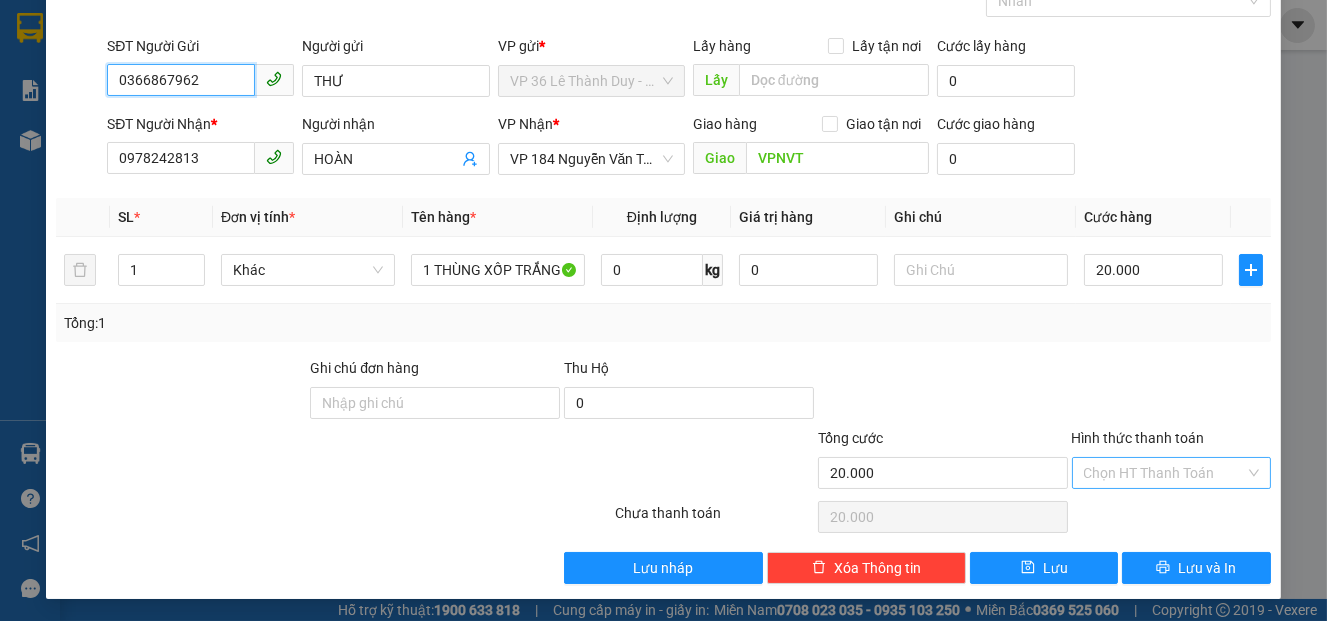 type on "0366867962" 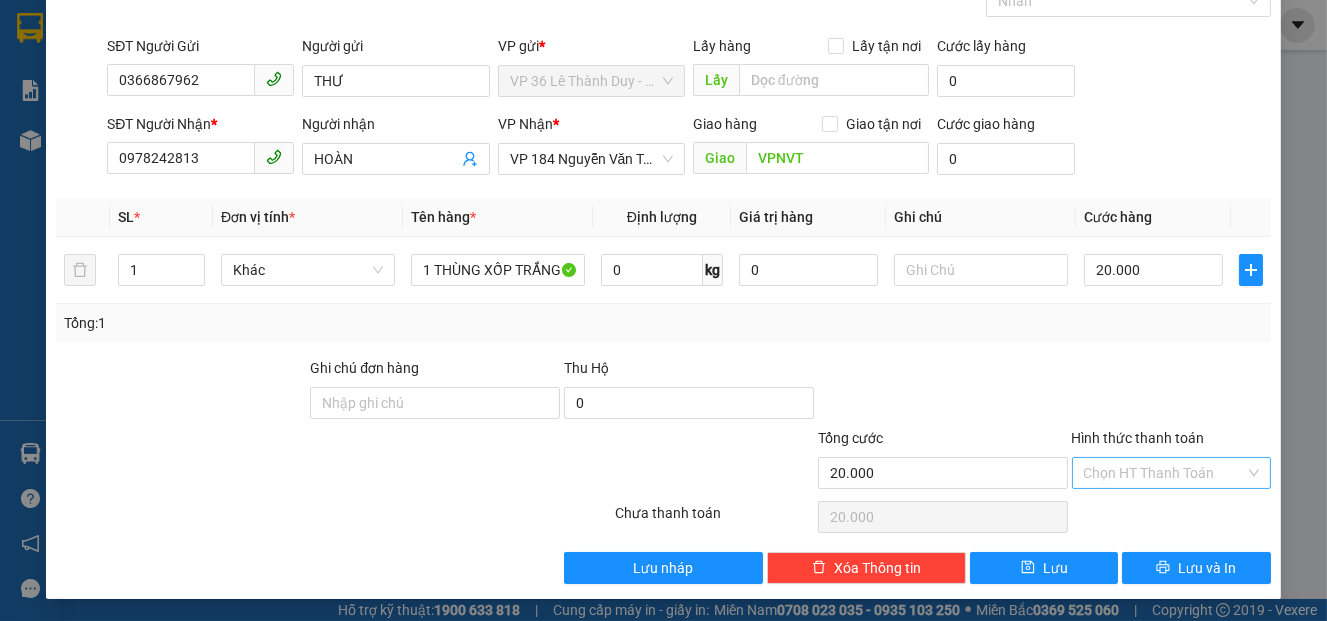 click on "Hình thức thanh toán" at bounding box center (1164, 473) 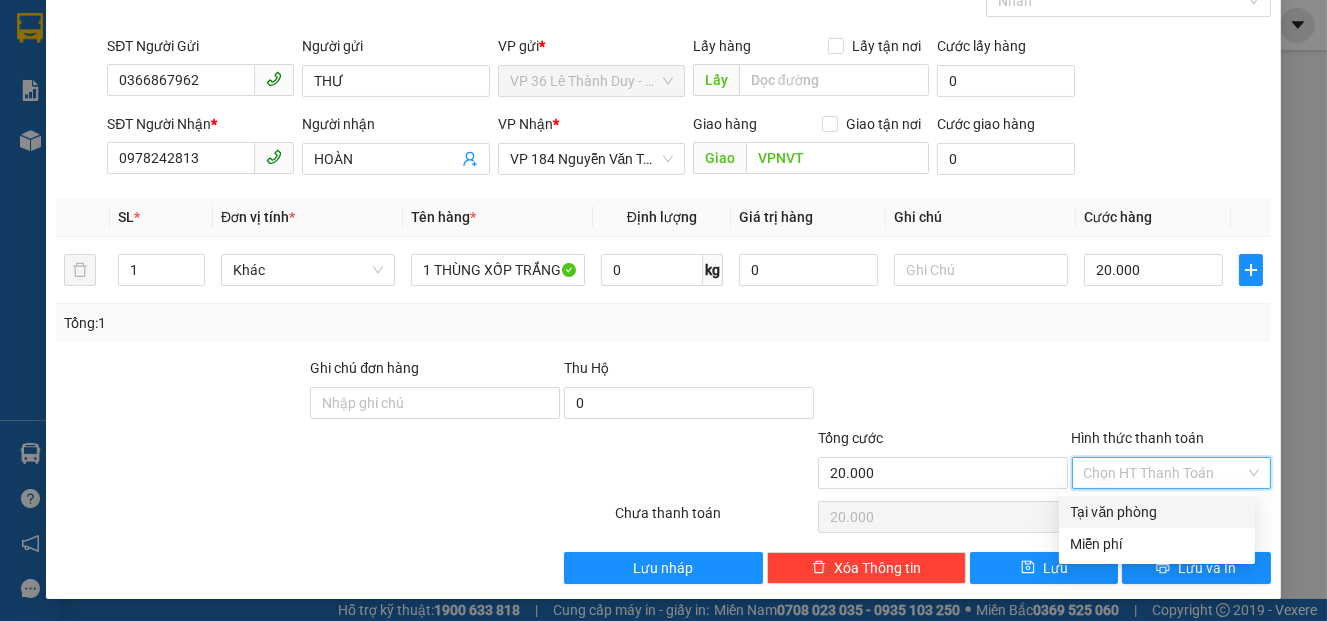 click on "Tại văn phòng" at bounding box center (1157, 512) 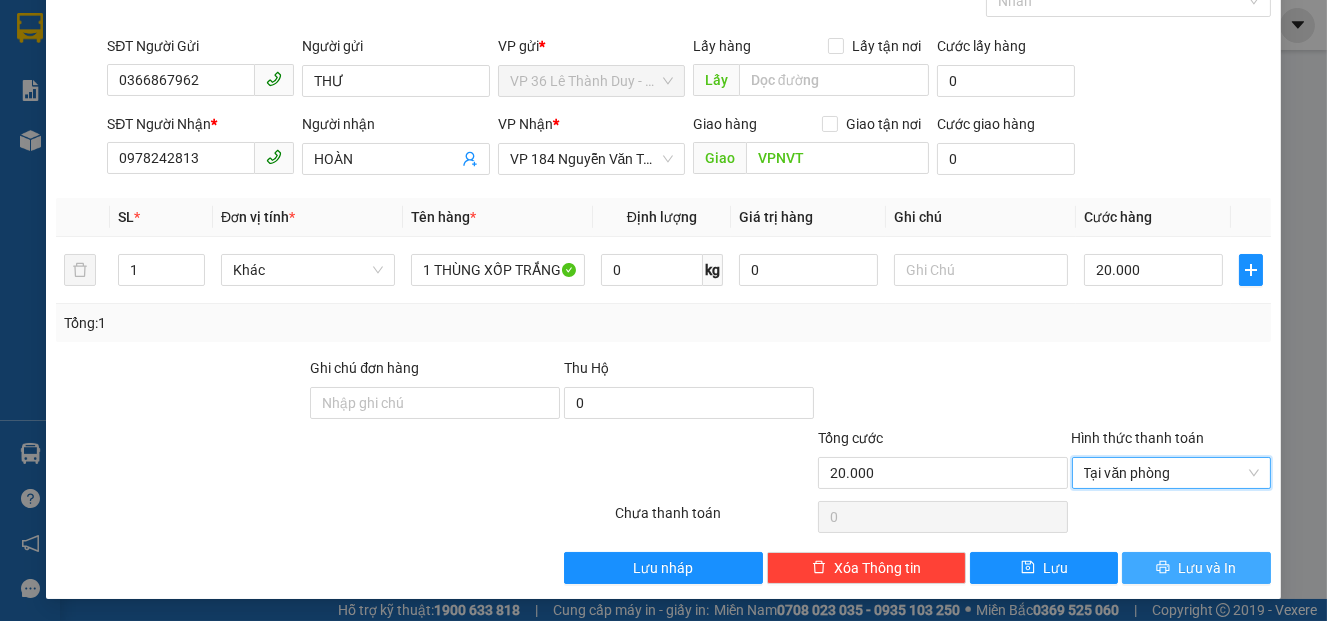 click on "Lưu và In" at bounding box center (1207, 568) 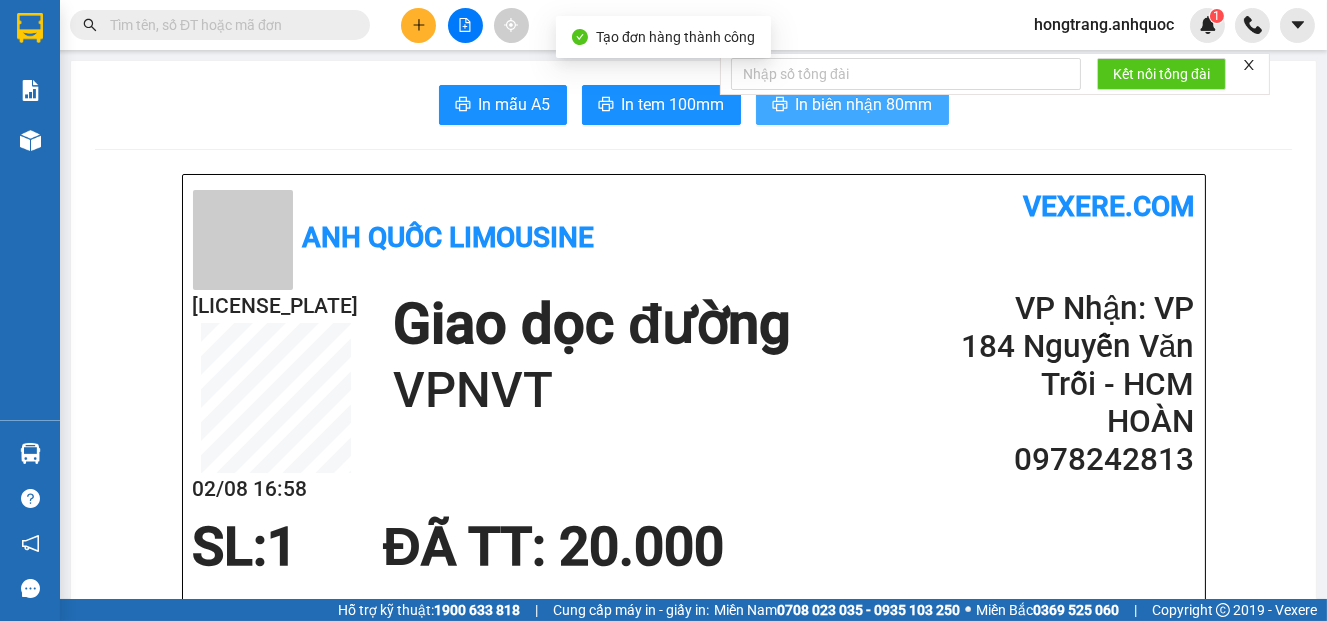 click on "In biên nhận 80mm" at bounding box center [864, 104] 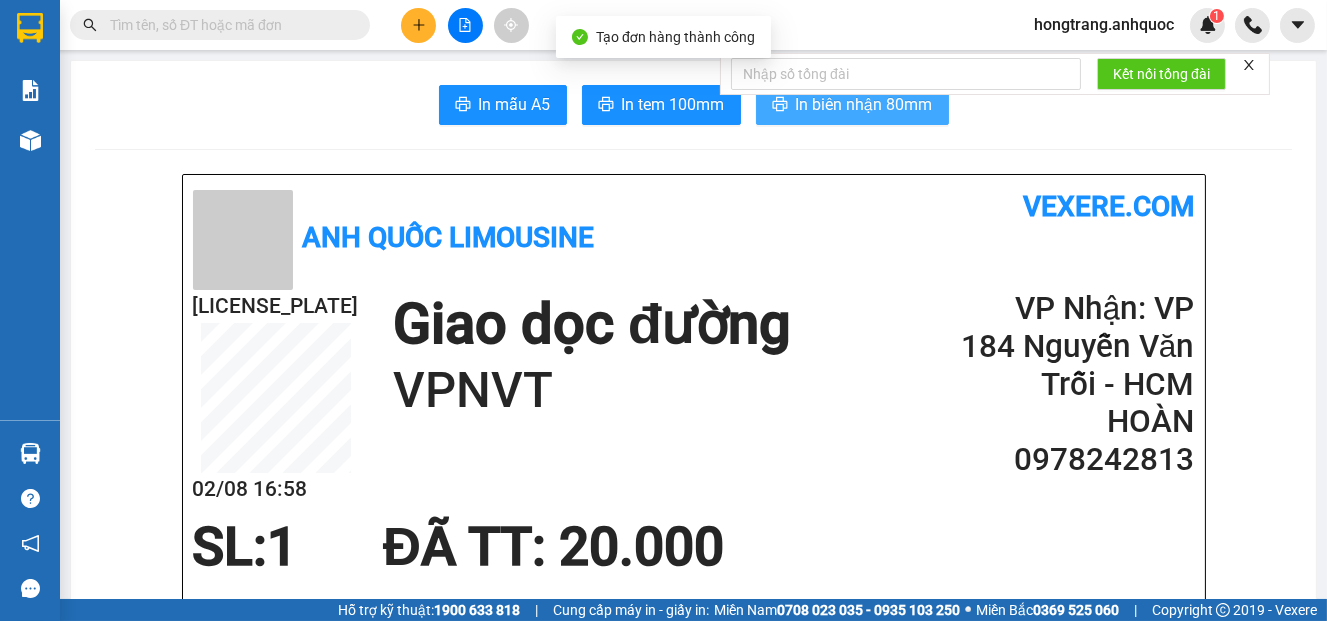 scroll, scrollTop: 0, scrollLeft: 0, axis: both 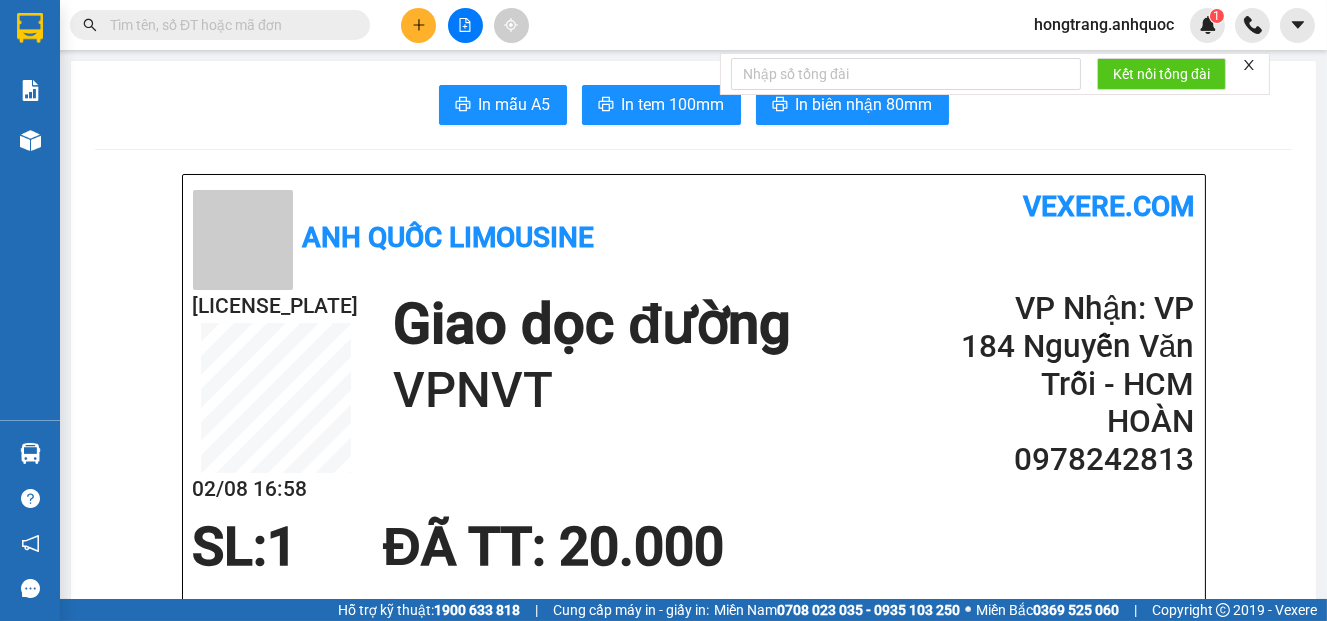 click on "Anh Quốc Limousine" at bounding box center [449, 237] 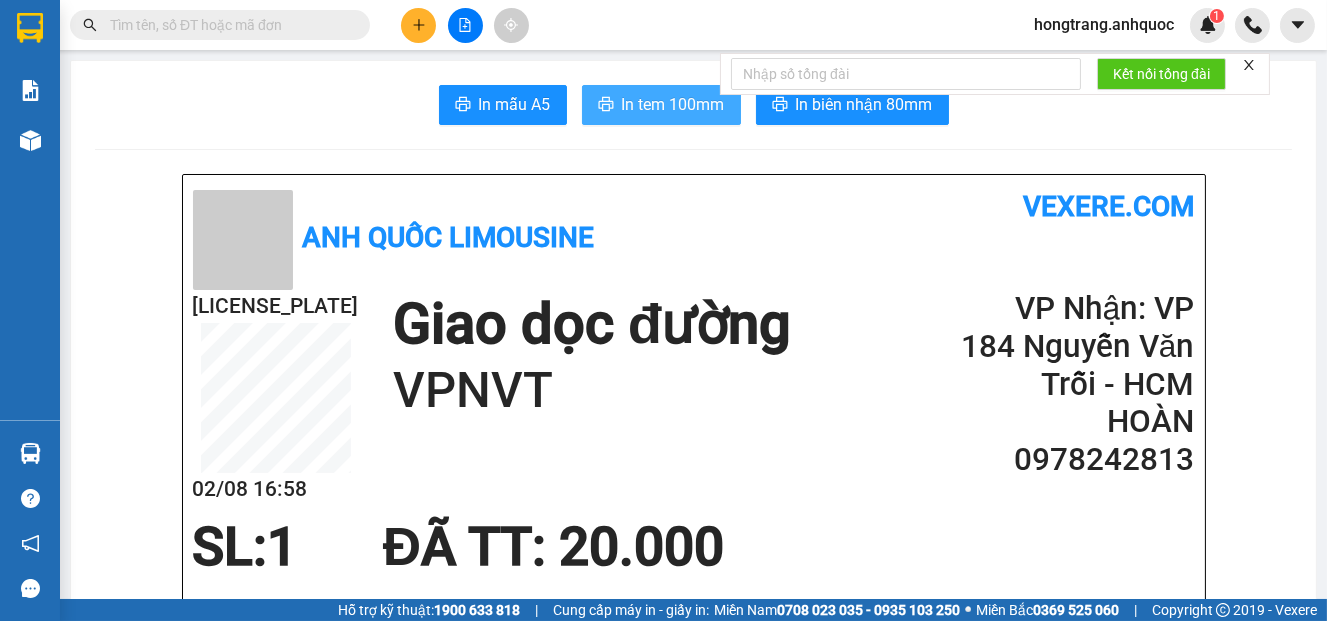 click on "In tem 100mm" at bounding box center (673, 104) 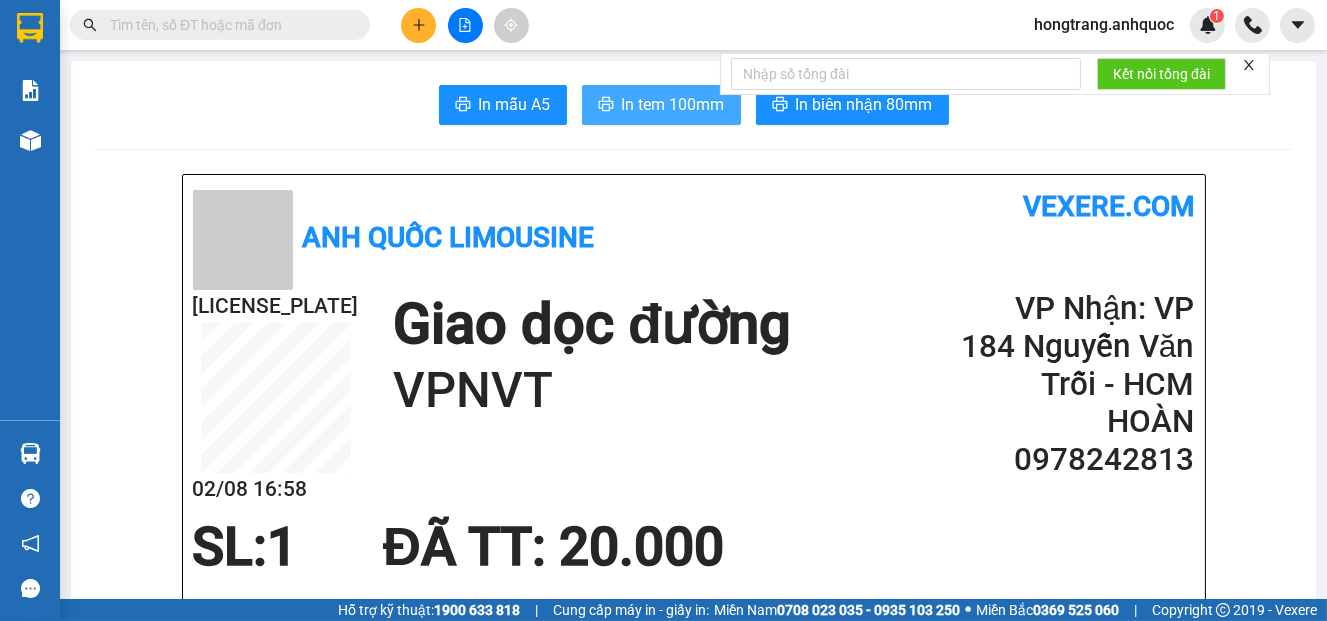 scroll, scrollTop: 0, scrollLeft: 0, axis: both 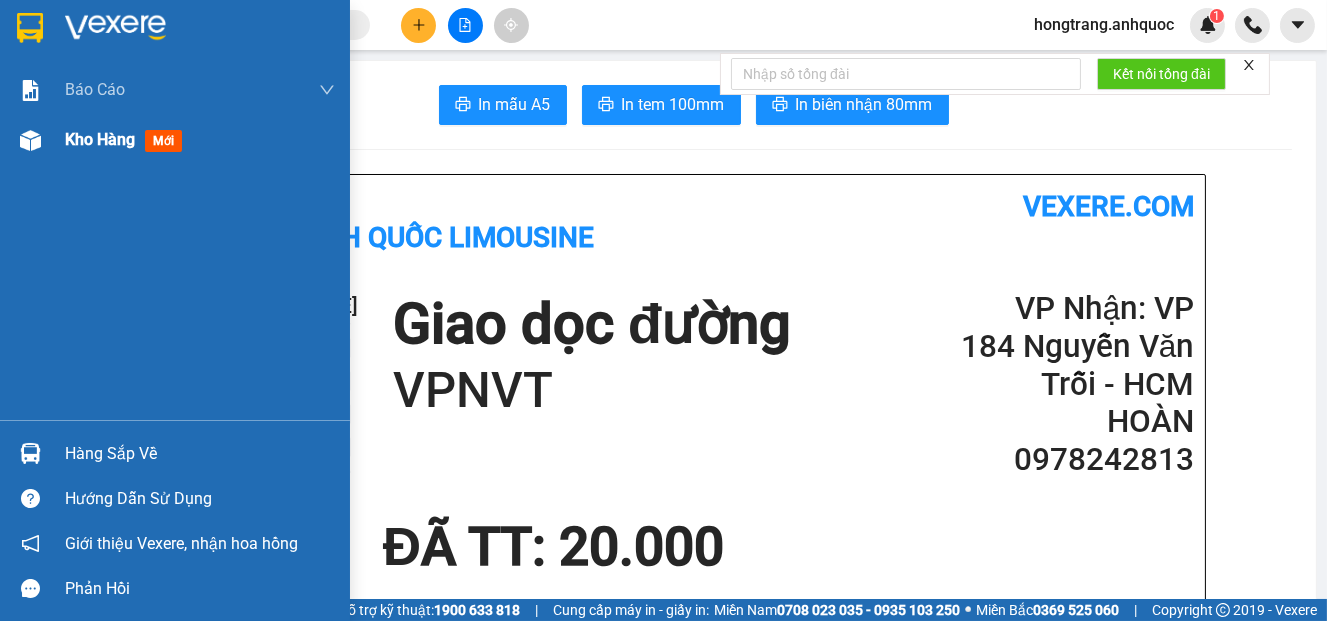 click at bounding box center (30, 140) 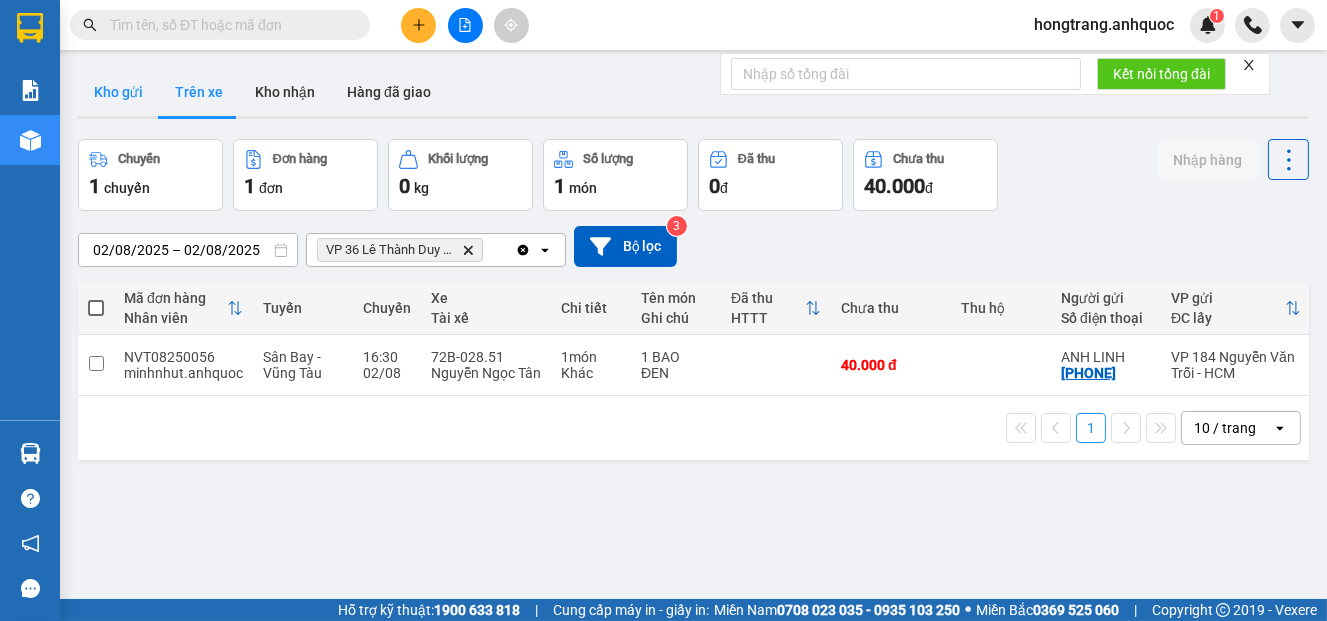 click on "Kho gửi" at bounding box center [118, 92] 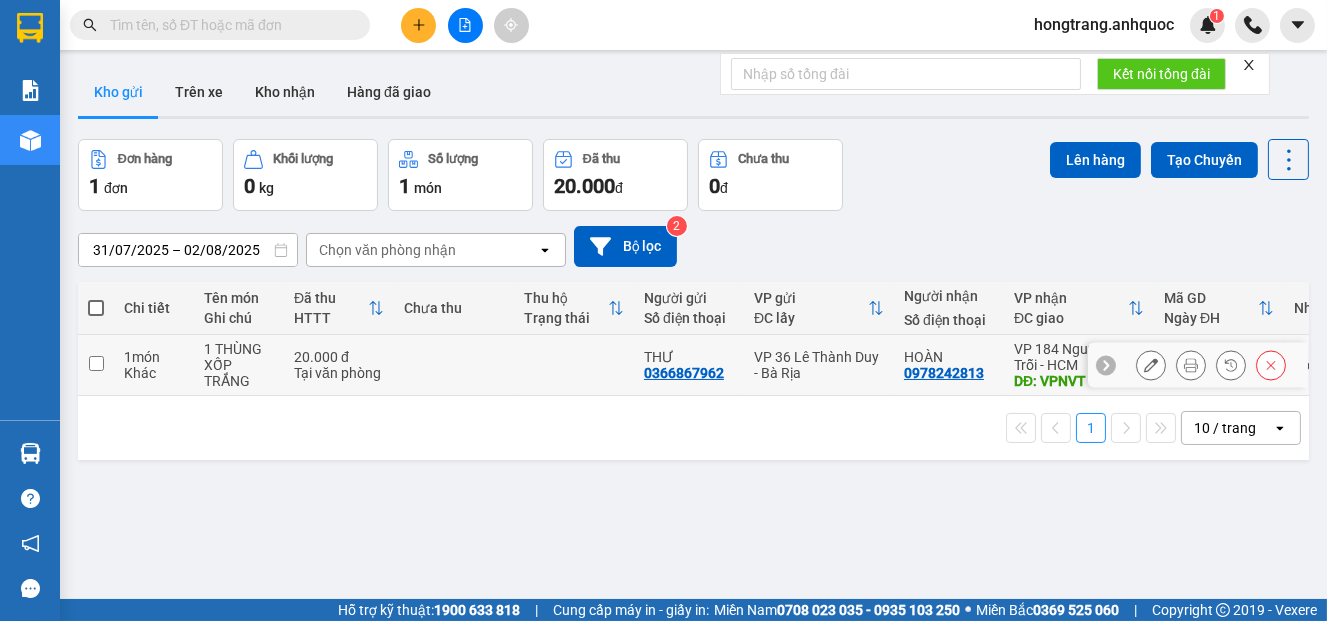 click on "Khác" at bounding box center (154, 373) 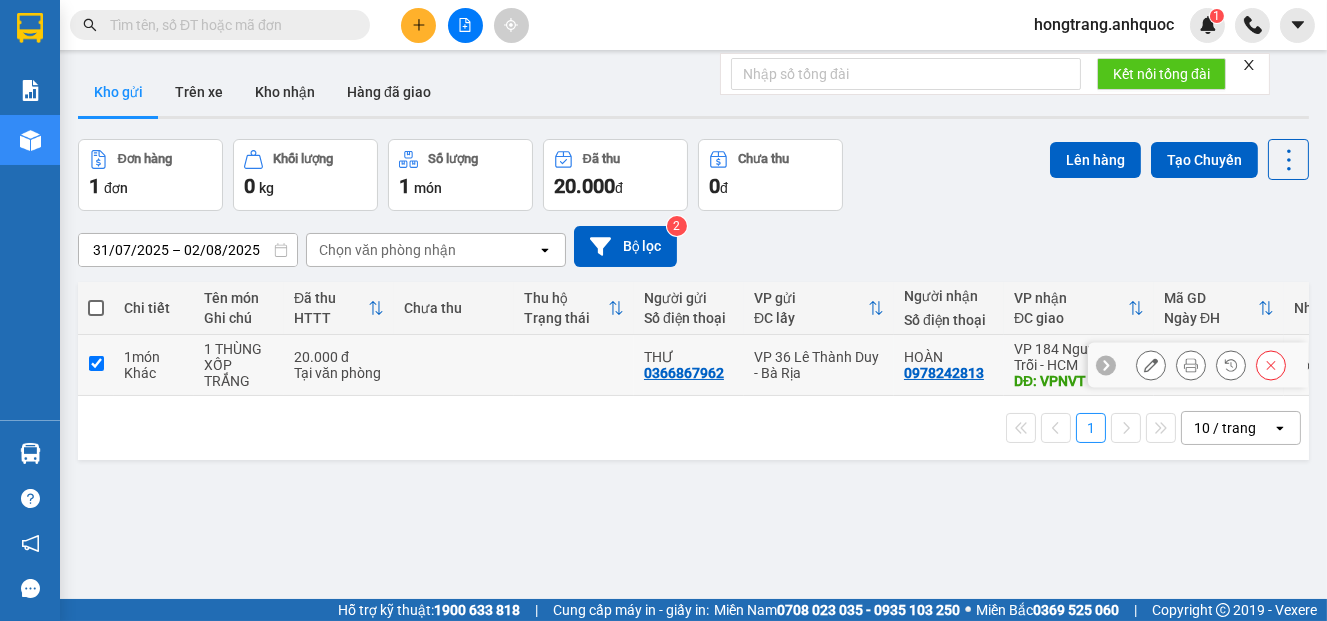 checkbox on "true" 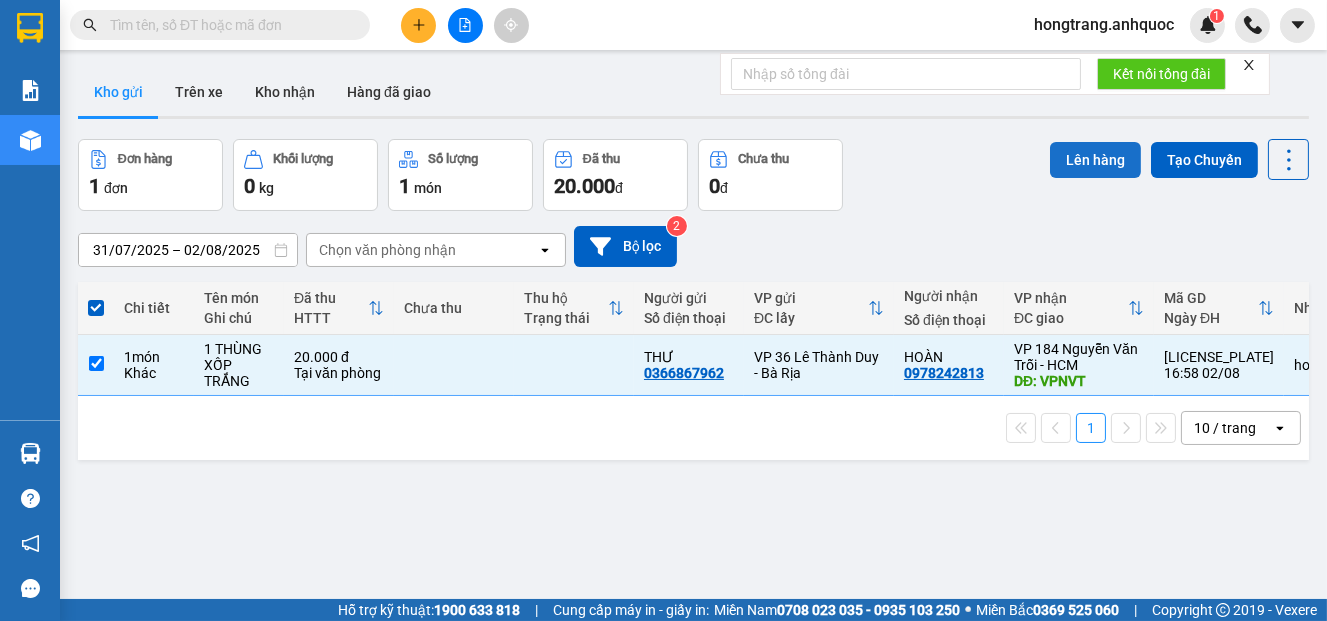 click on "Lên hàng" at bounding box center (1095, 160) 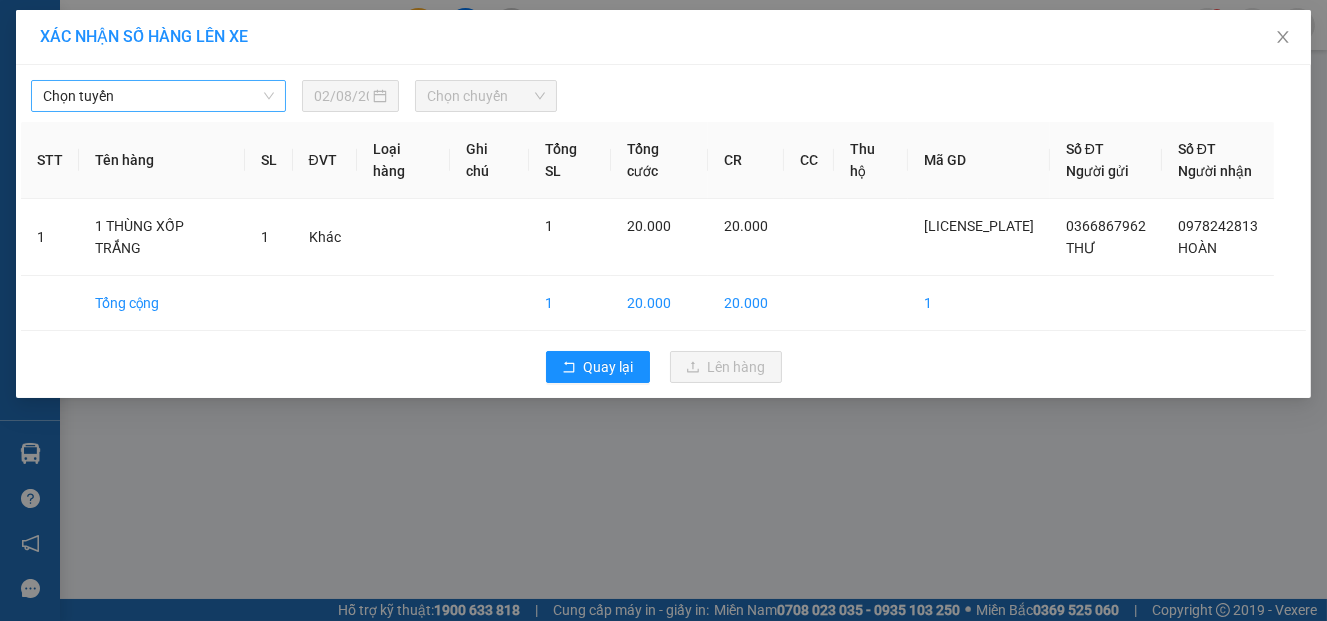 click on "Chọn tuyến" at bounding box center [158, 96] 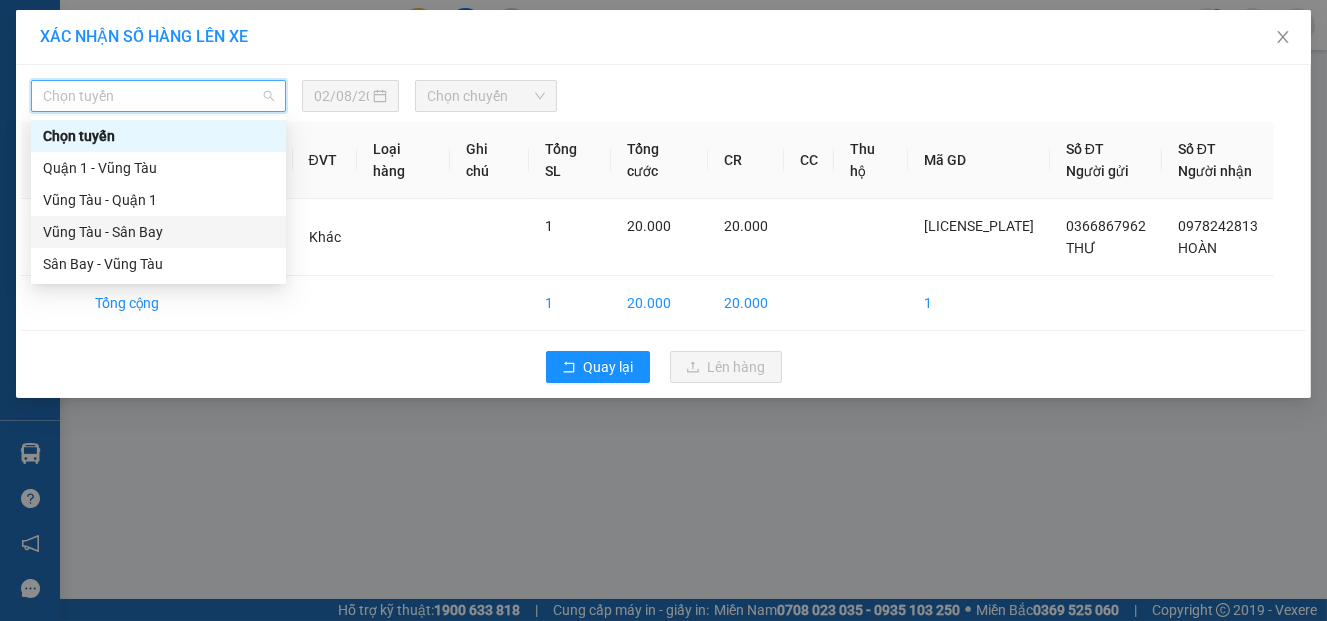 click on "Vũng Tàu - Sân Bay" at bounding box center [158, 232] 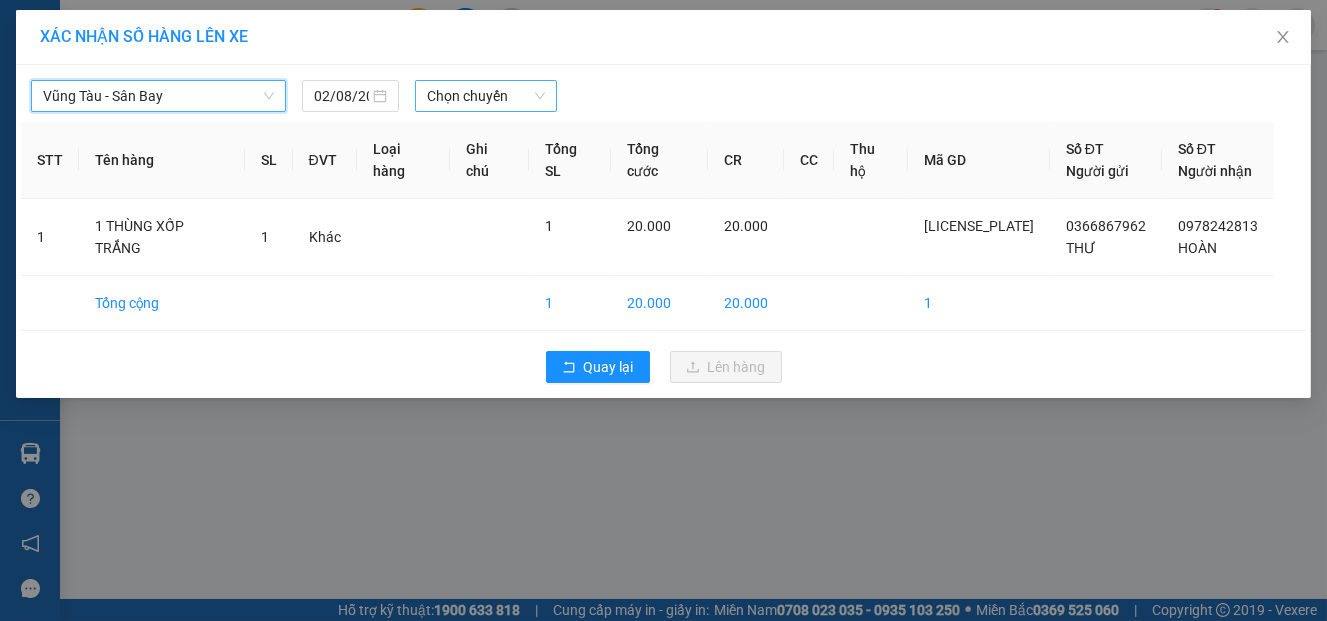 click on "Chọn chuyến" at bounding box center [486, 96] 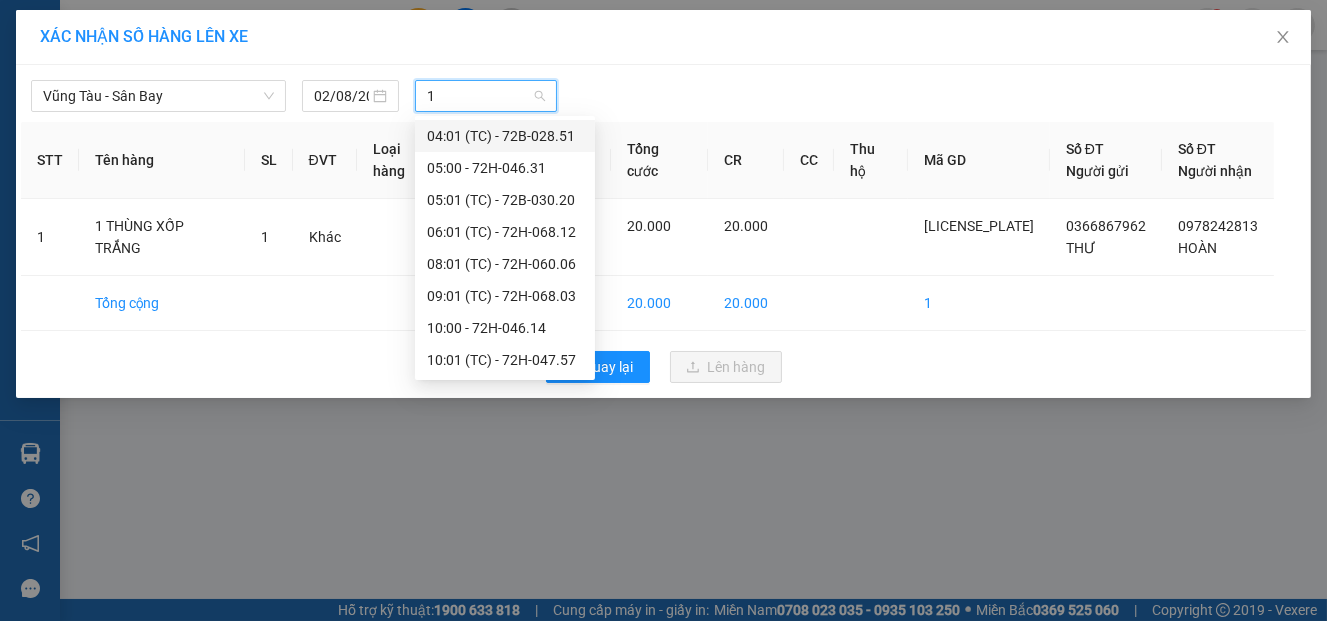 type on "17" 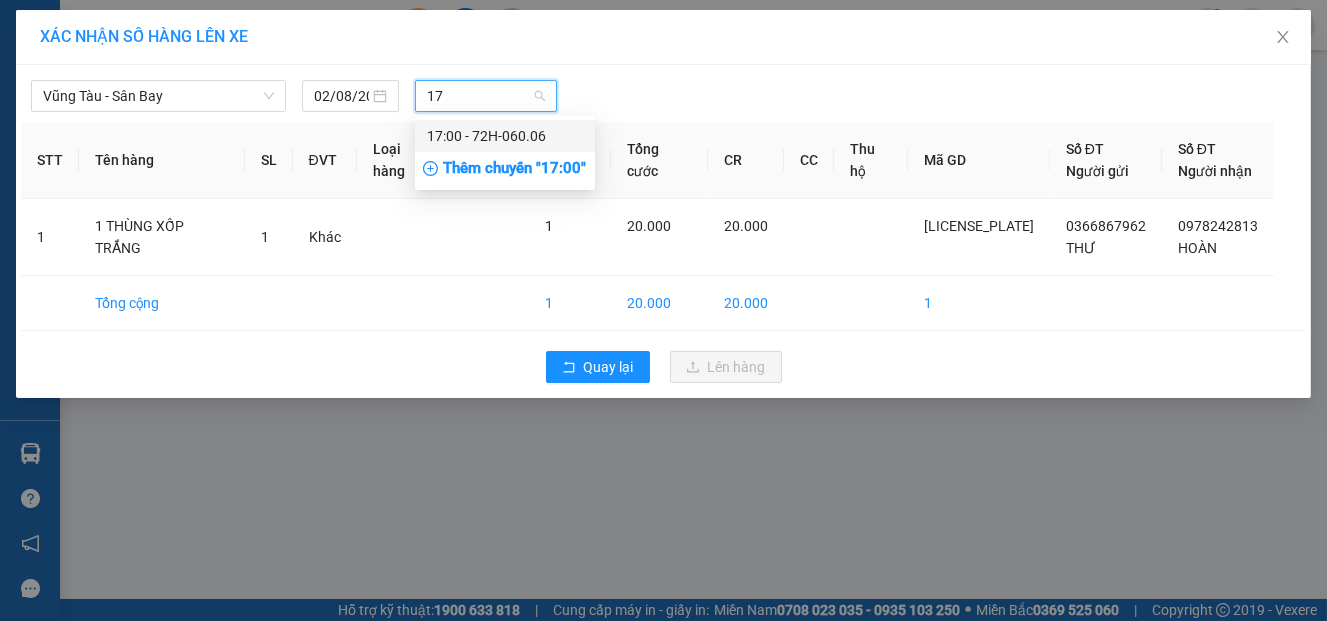 click on "17:00     - 72H-060.06" at bounding box center [505, 136] 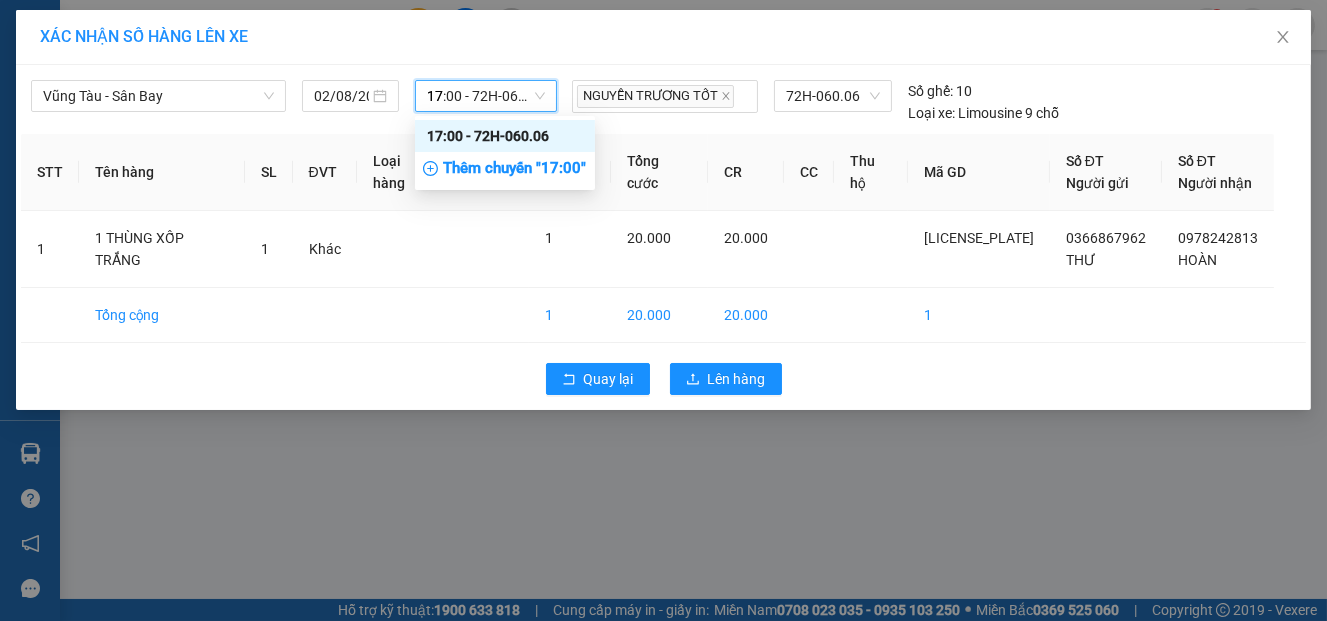 type 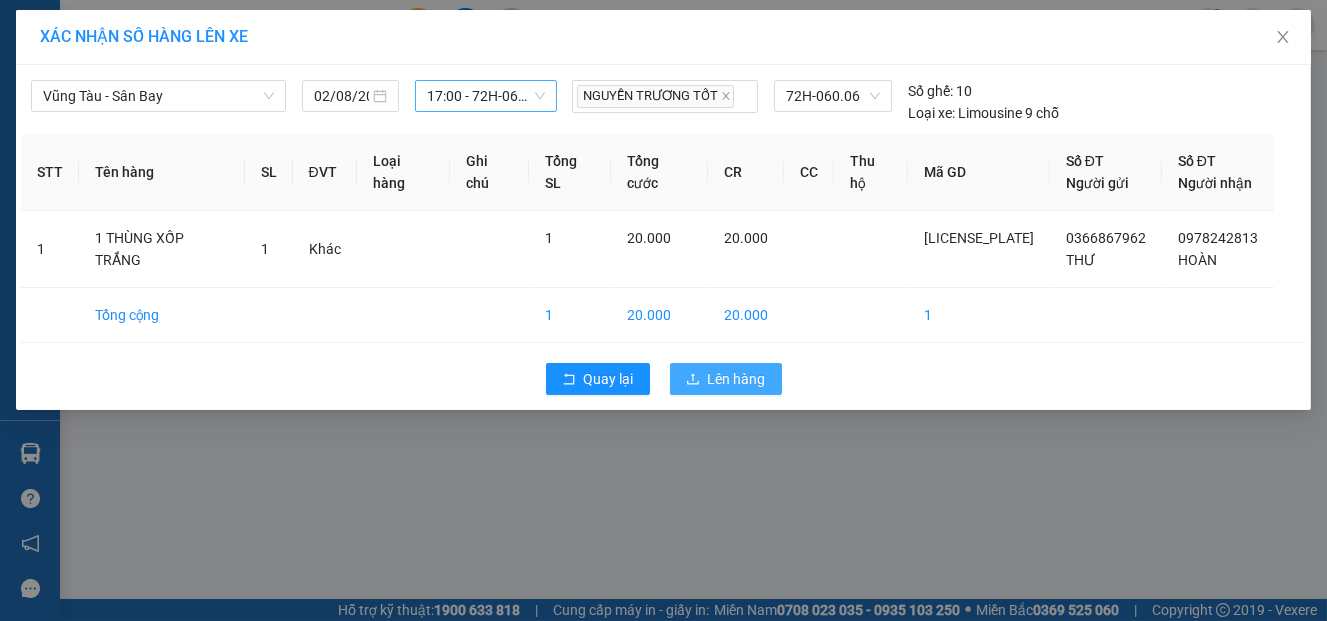 click on "Lên hàng" at bounding box center [737, 379] 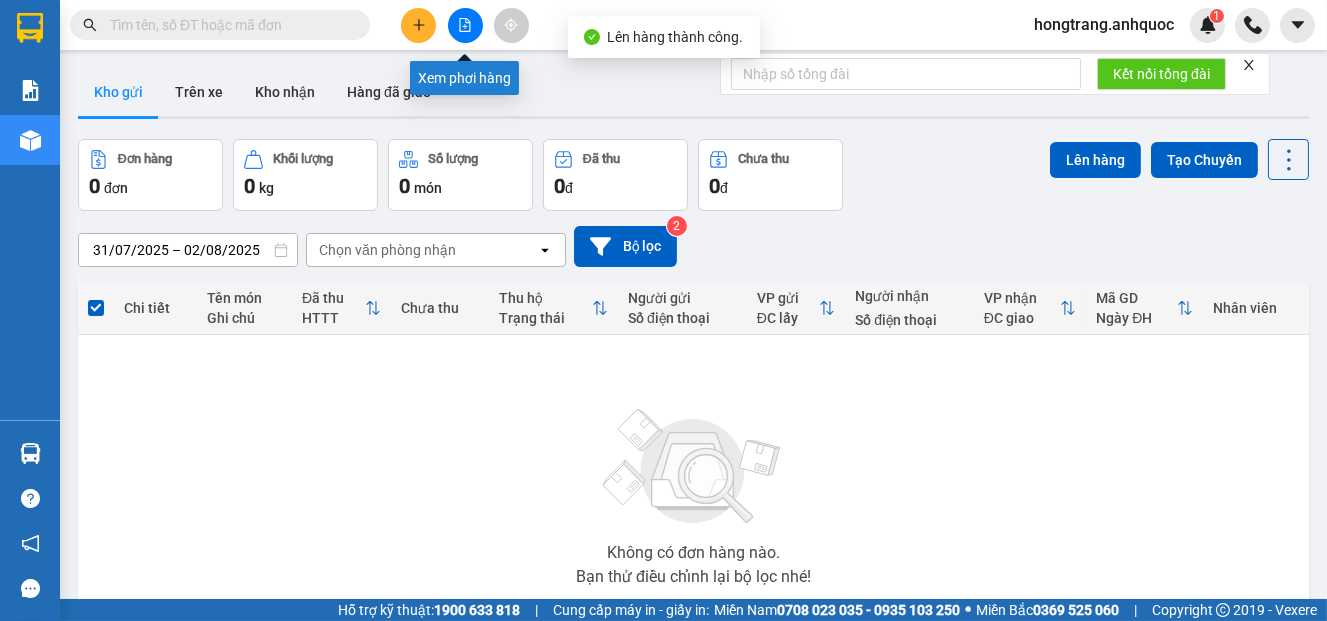 click 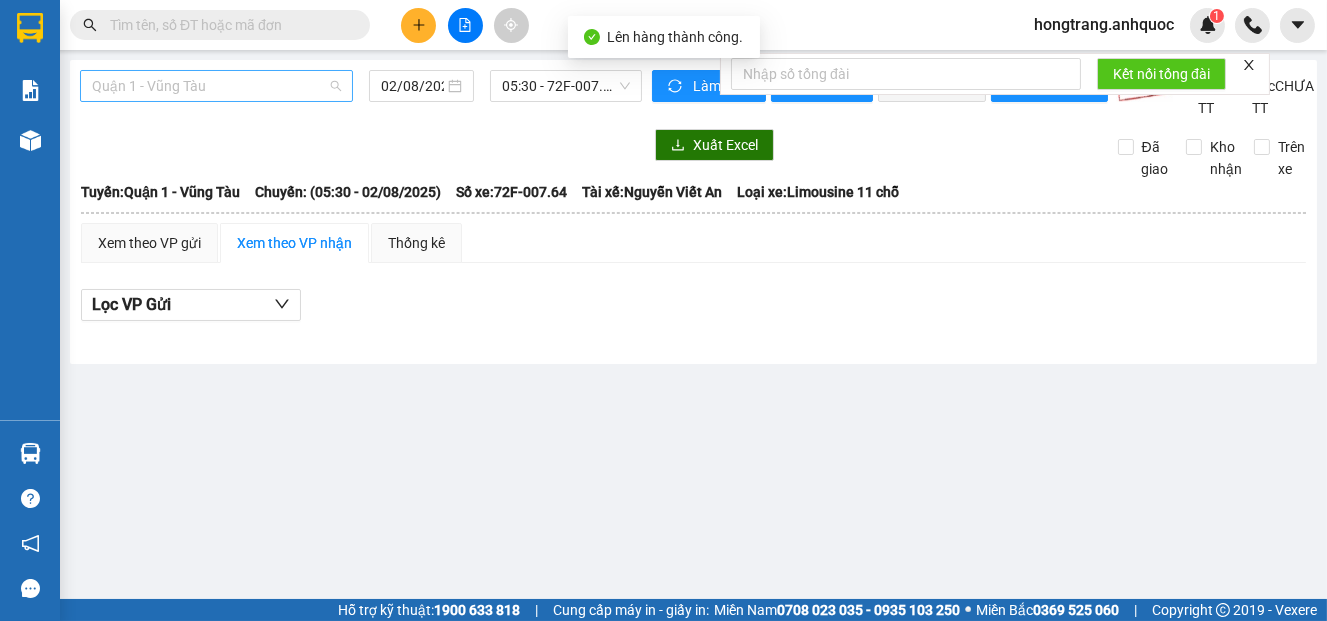 click on "Quận 1 - Vũng Tàu" at bounding box center (216, 86) 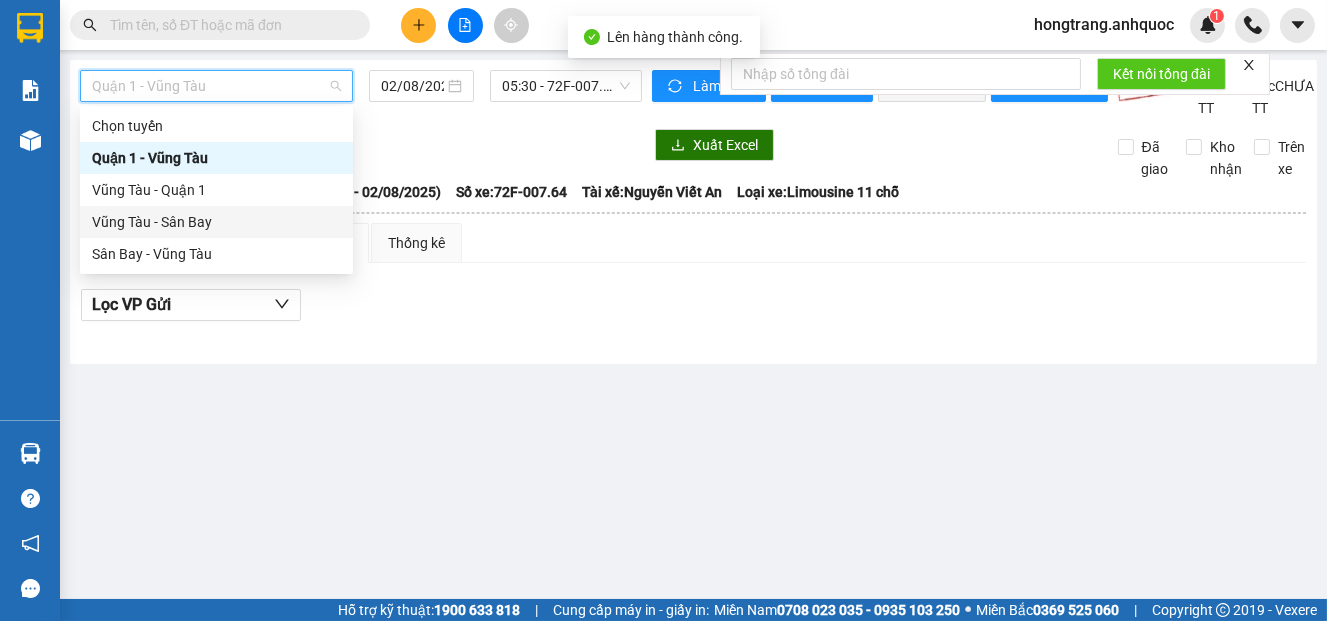 click on "Vũng Tàu - Sân Bay" at bounding box center [216, 222] 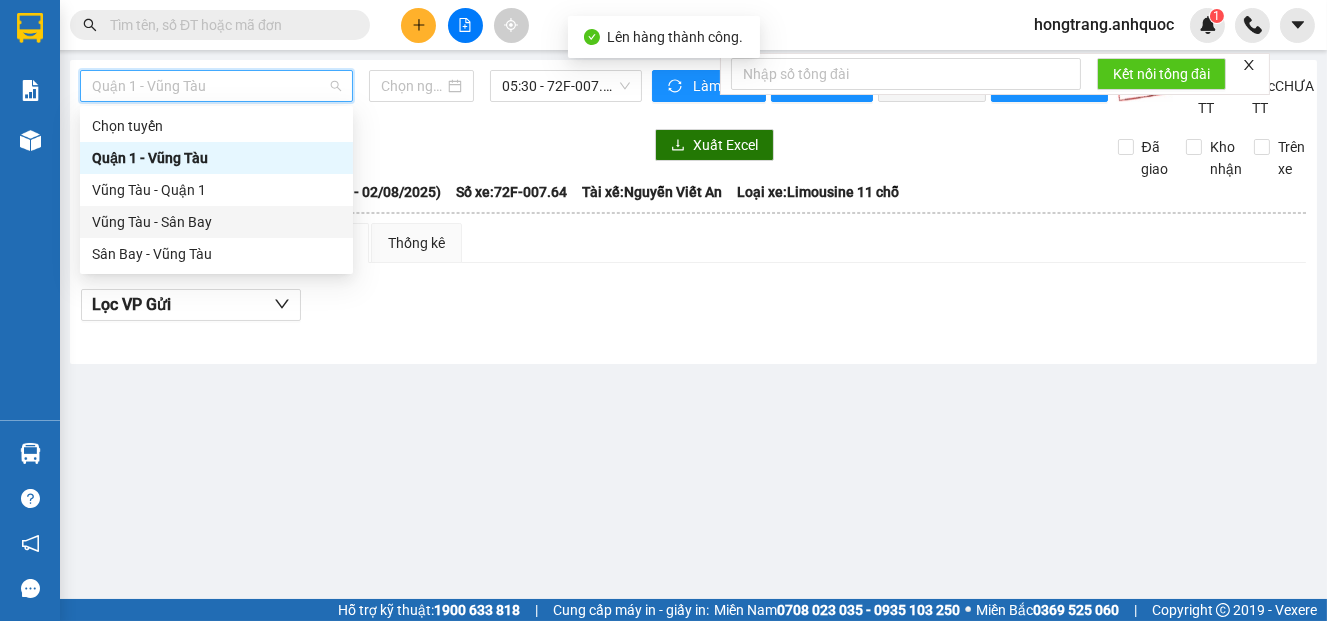 type on "02/08/2025" 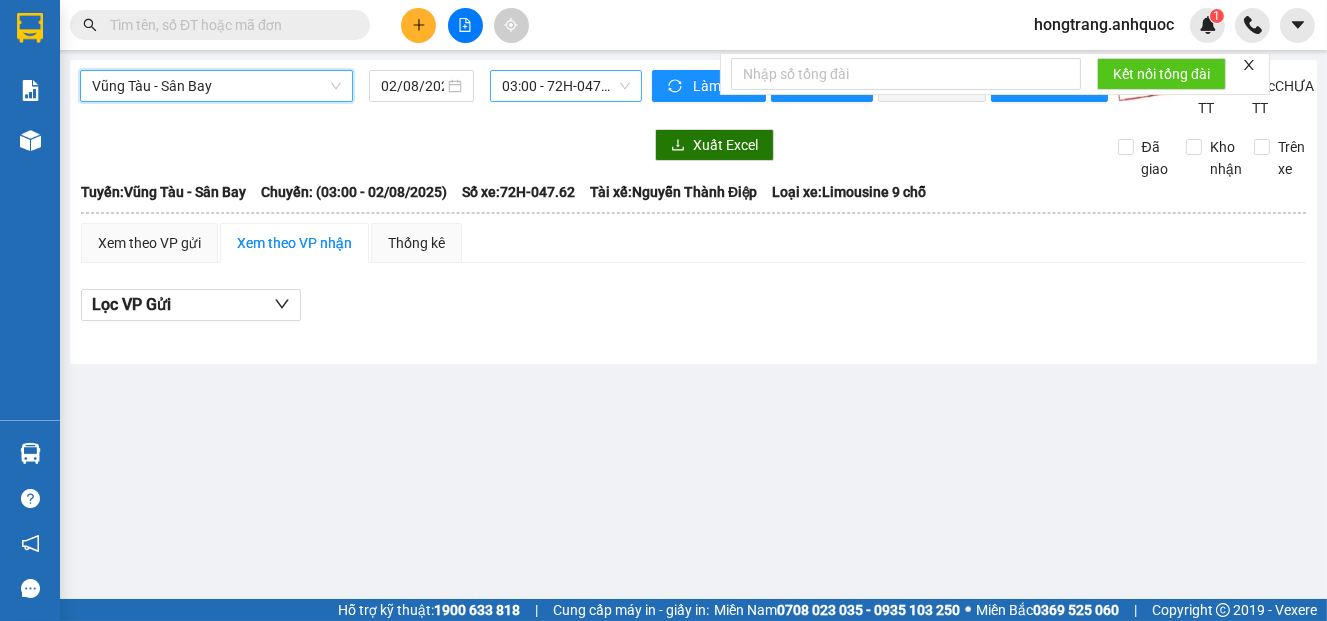 click on "03:00     - 72H-047.62" at bounding box center [566, 86] 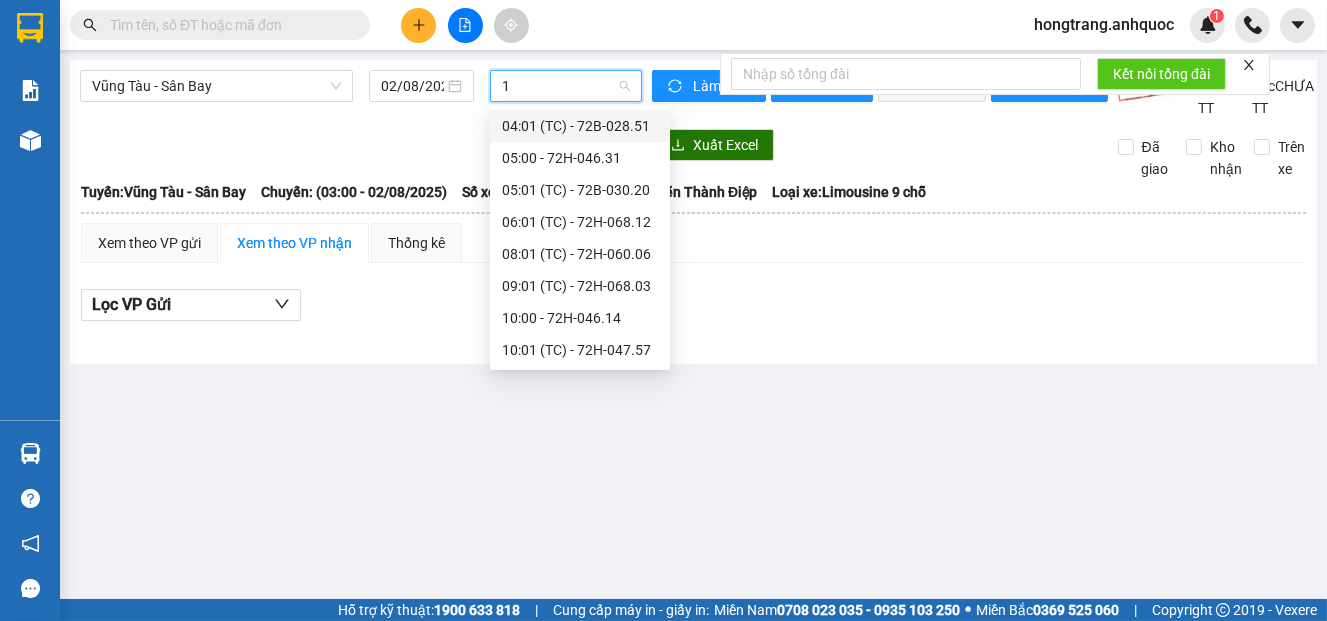 type on "17" 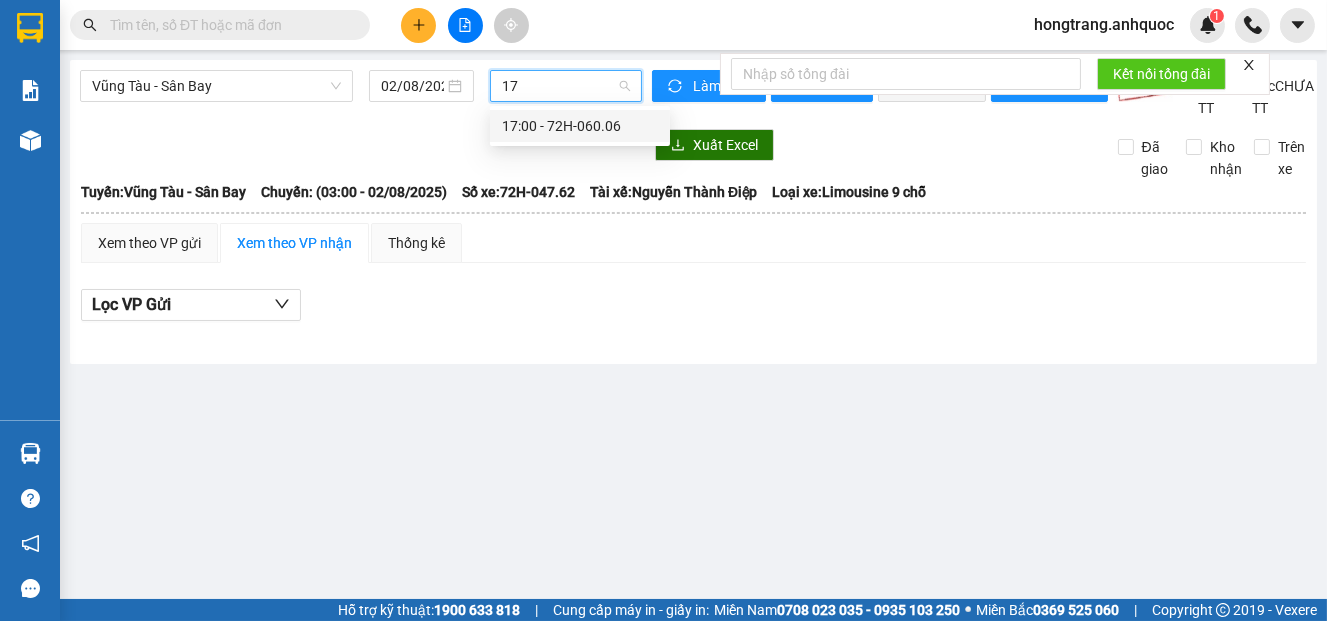 click on "17:00     - 72H-060.06" at bounding box center (580, 126) 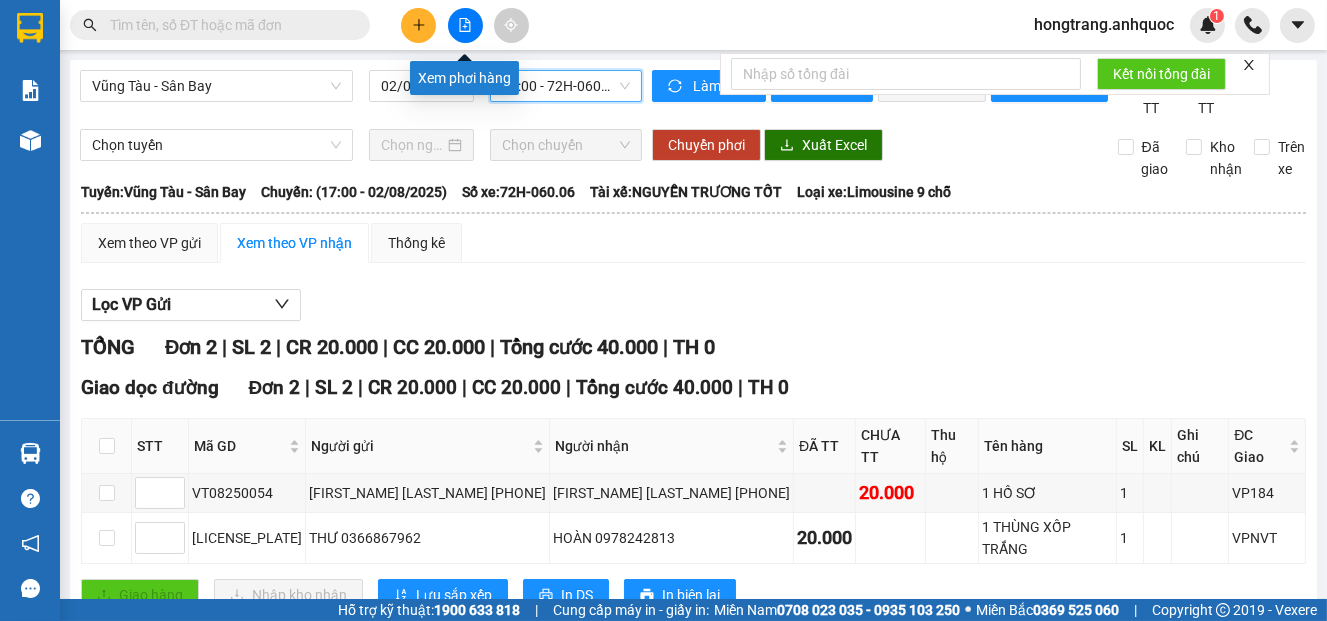 click 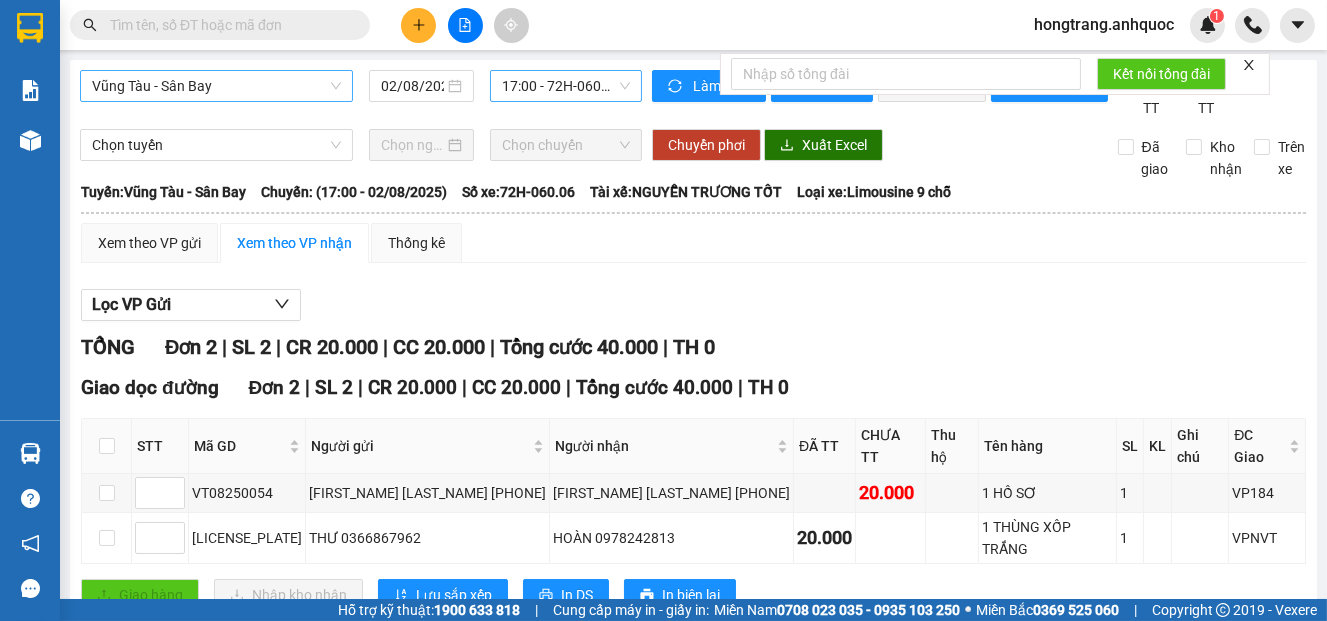 click on "Vũng Tàu - Sân Bay" at bounding box center [216, 86] 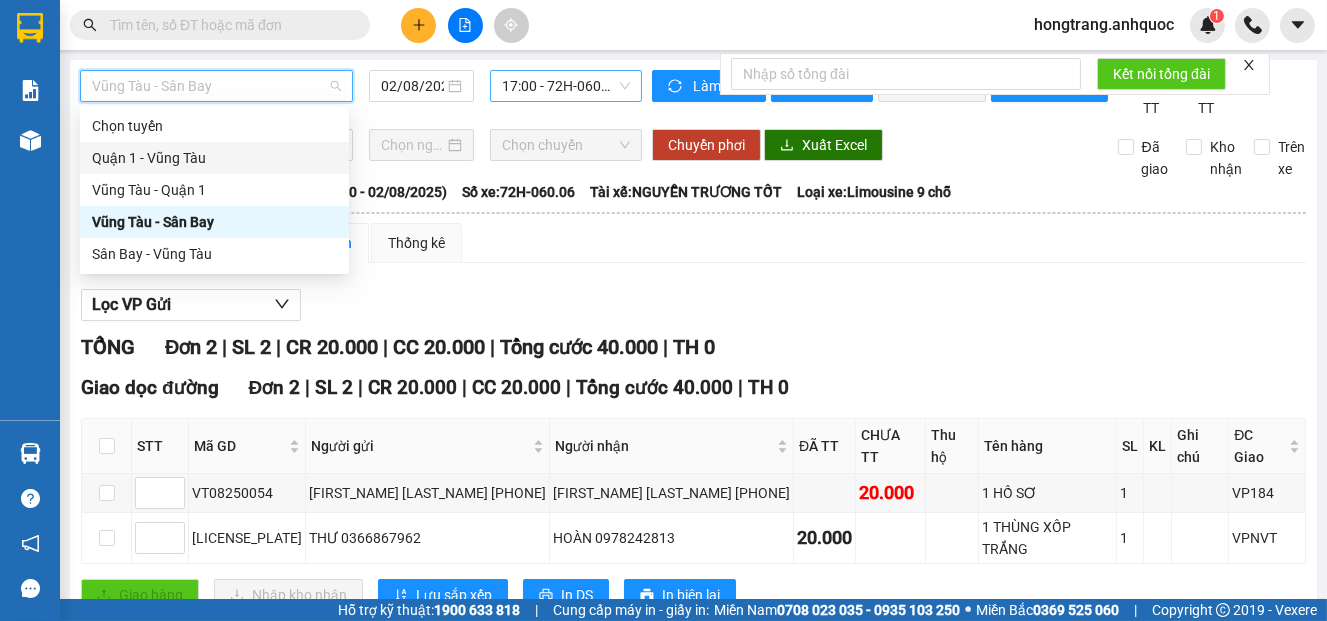 click on "Vũng Tàu - Sân Bay [DATE] 17:00 - [DATE] Làm mới In phơi In đơn chọn Thống kê Lọc ĐÃ TT Lọc CHƯA TT Chọn tuyến Chọn chuyến Chuyển phơi Xuất Excel Đã giao Kho nhận Trên xe Anh Quốc Limousine 19003300 108 [STREET], Phường 4 17:09 - [DATE] Tuyến: Vũng Tàu - Sân Bay Chuyến: (17:00 - [DATE]) Tài xế: NGUYỄN TRƯƠNG TỐT Số xe: 72H-060.06 Loại xe: Limousine 9 chỗ Tuyến: Vũng Tàu - Sân Bay Chuyến: (17:00 - [DATE]) Số xe: 72H-060.06 Tài xế: NGUYỄN TRƯƠNG TỐT Loại xe: Limousine 9 chỗ Xem theo VP gửi Xem theo VP nhận Thống kê Lọc VP Gửi TỔNG Đơn 2 | SL 2 | CR 20.000 | CC 20.000 | Tổng cước 40.000 | TH 0 Giao dọc đường Đơn 2 | SL 2 | CR 20.000 | CC 20.000 | Tổng cước 40.000 | TH 0 STT Mã GD Người gửi Người nhận ĐÃ TT CHƯA TT Thu hộ Tên hàng SL KL Ghi chú ĐC Giao Ký nhận" at bounding box center [693, 358] 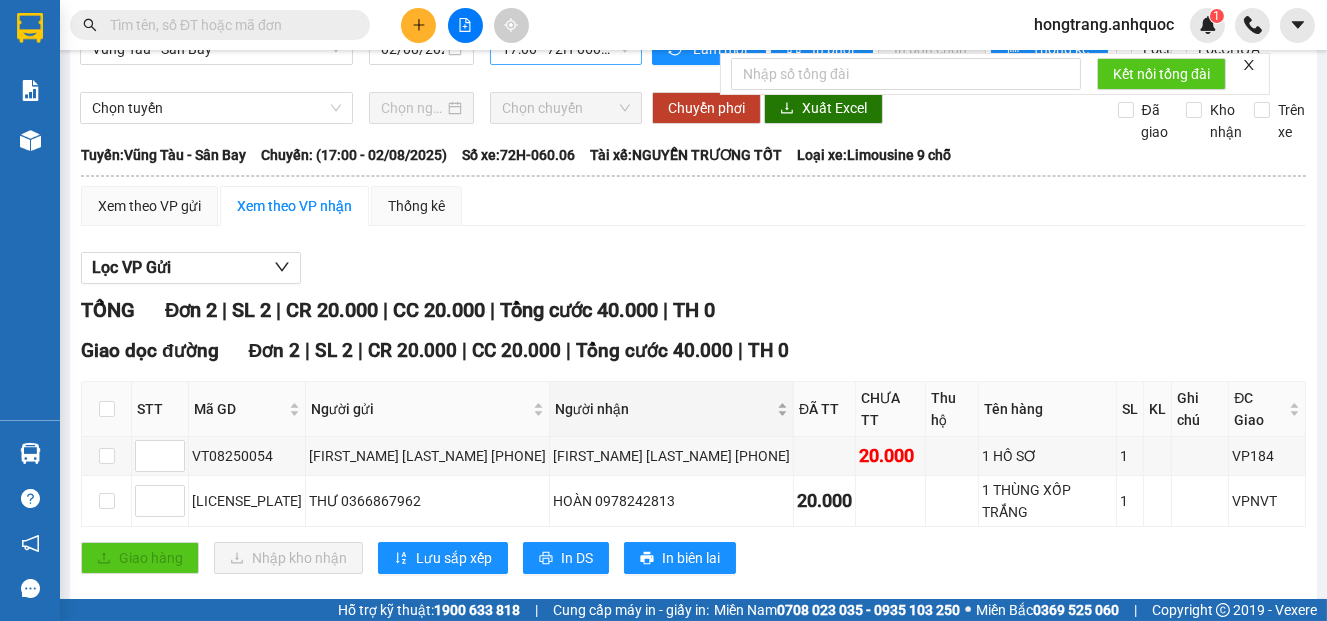scroll, scrollTop: 55, scrollLeft: 0, axis: vertical 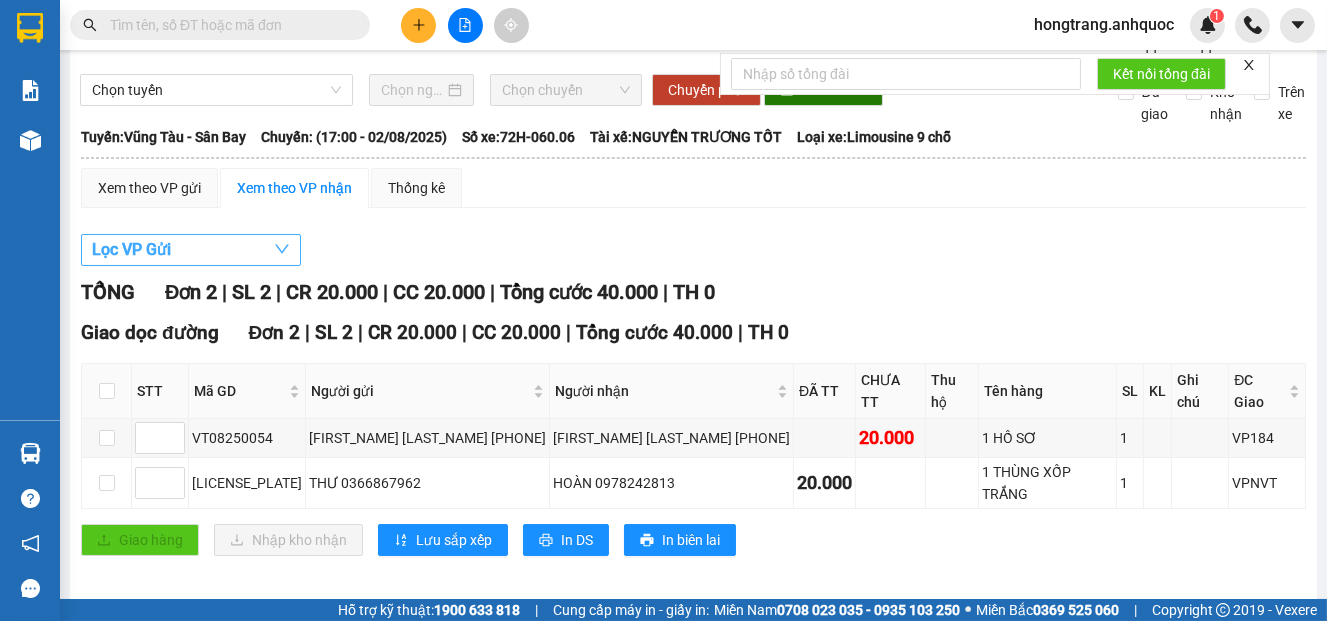 click on "Lọc VP Gửi" at bounding box center [131, 249] 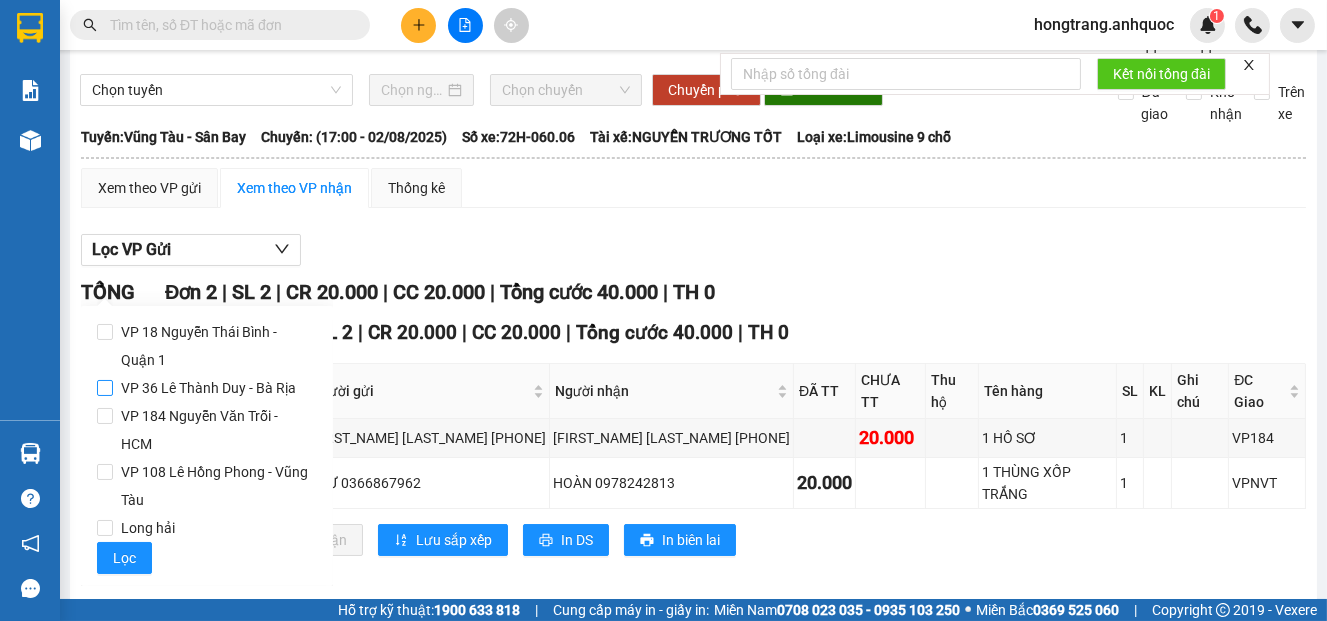 click on "VP 36 Lê Thành Duy - Bà Rịa" at bounding box center [208, 388] 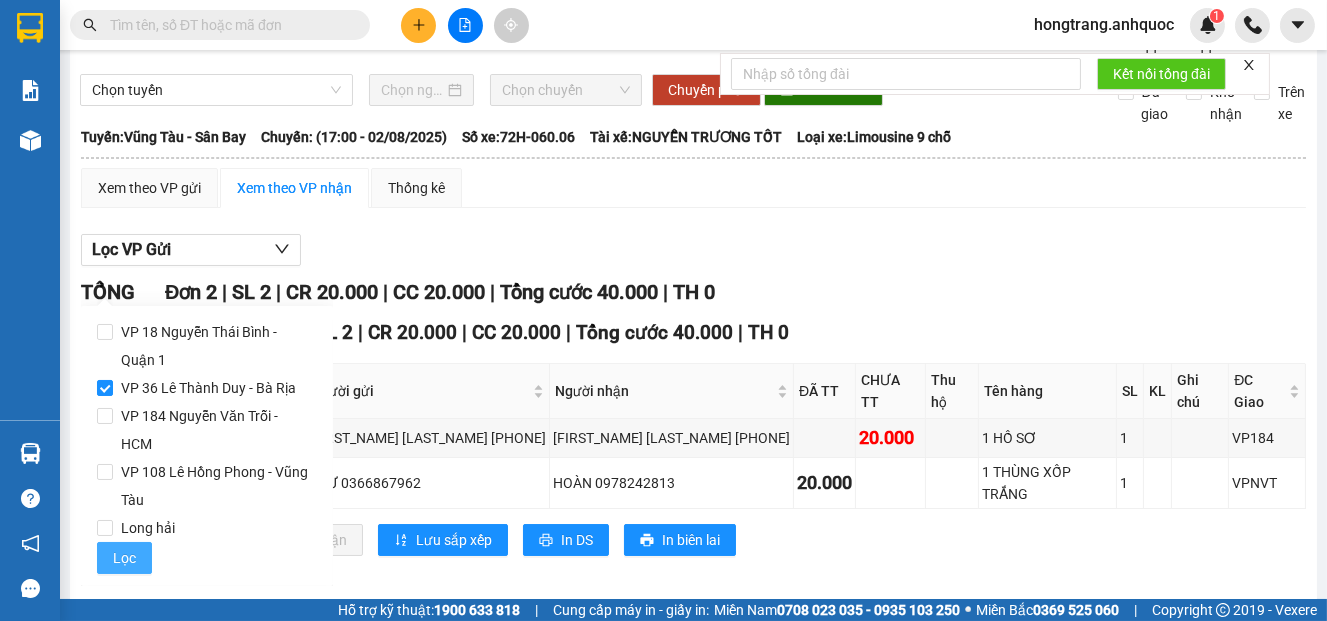 click on "Lọc" at bounding box center [124, 558] 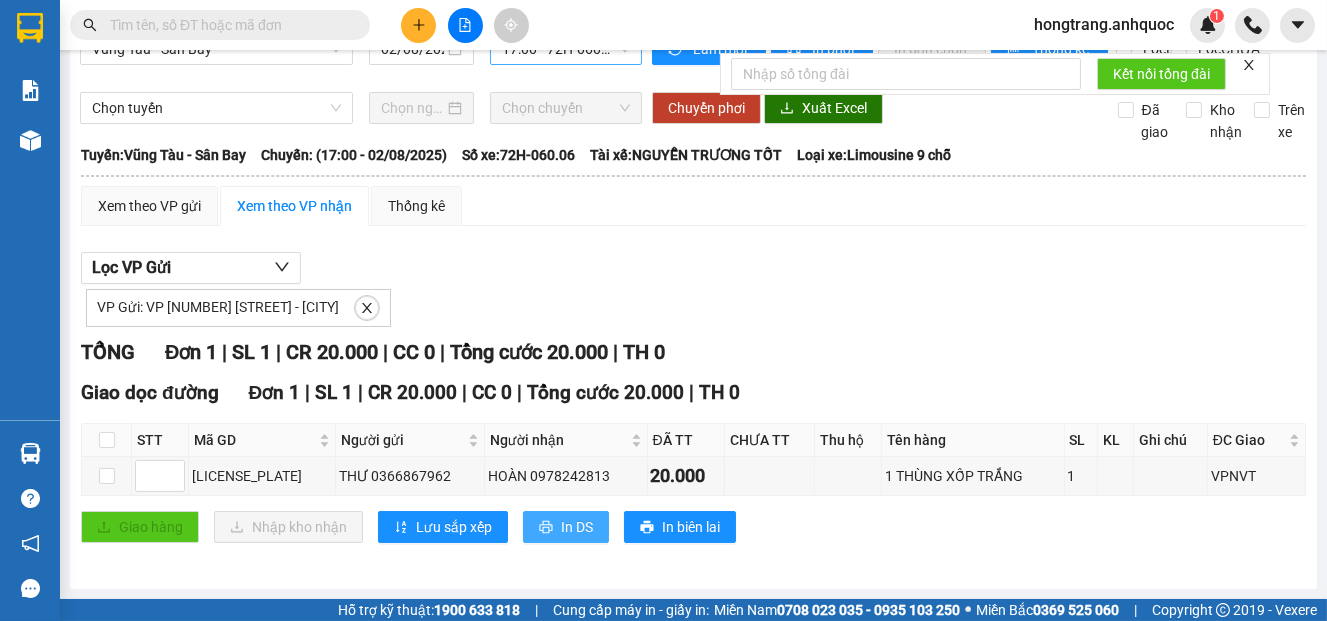click on "In DS" at bounding box center [566, 527] 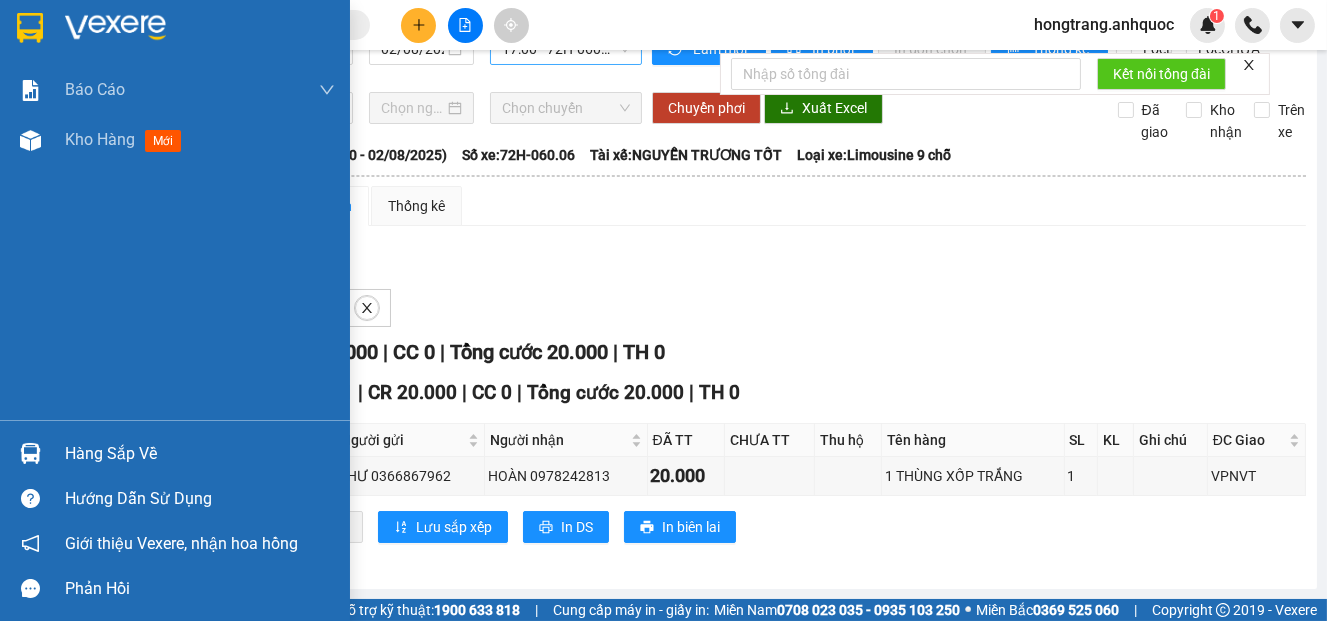 click on "Báo cáo Báo cáo dòng tiền (nhân viên) Doanh số tạo đơn theo VP gửi (nhà xe) Doanh số tạo đơn theo VP gửi (nhân viên)     Kho hàng mới" at bounding box center [175, 242] 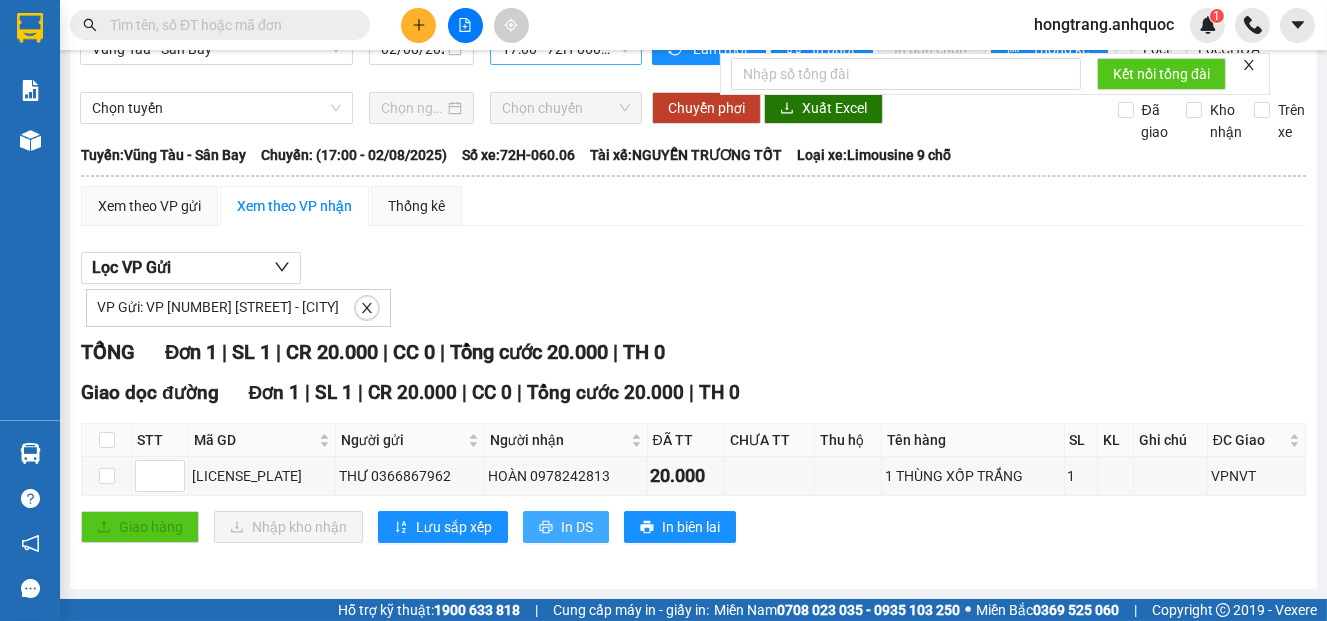 click on "In DS" at bounding box center (577, 527) 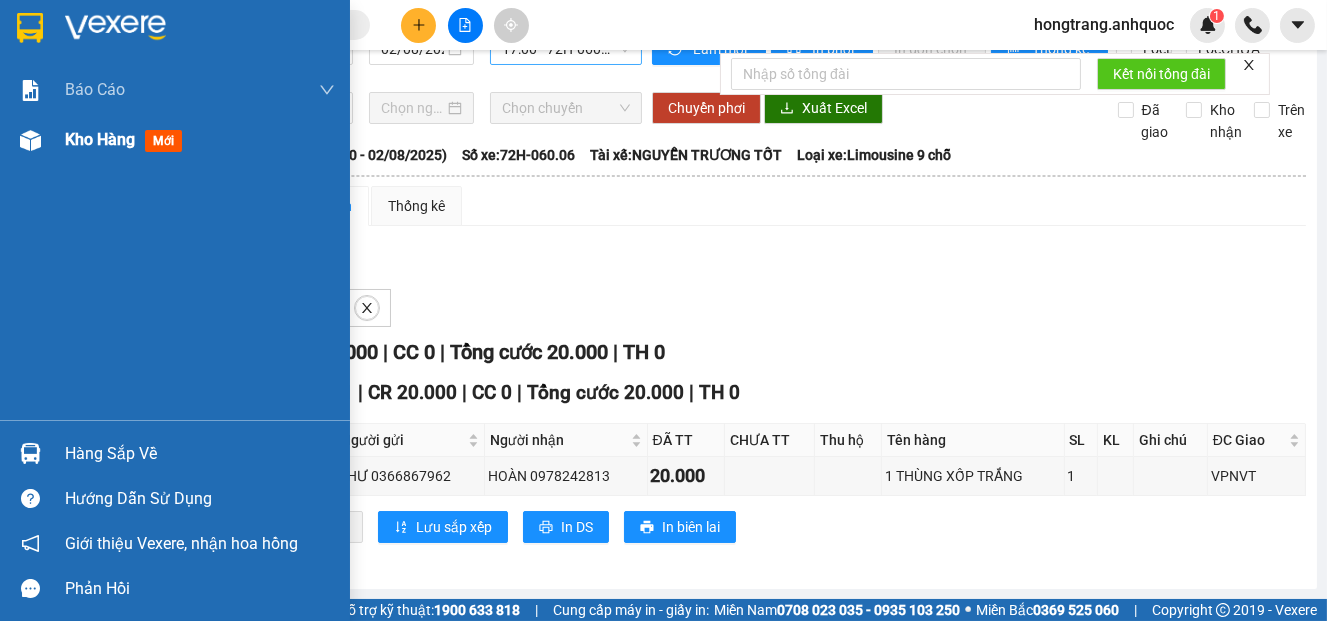 click at bounding box center [30, 140] 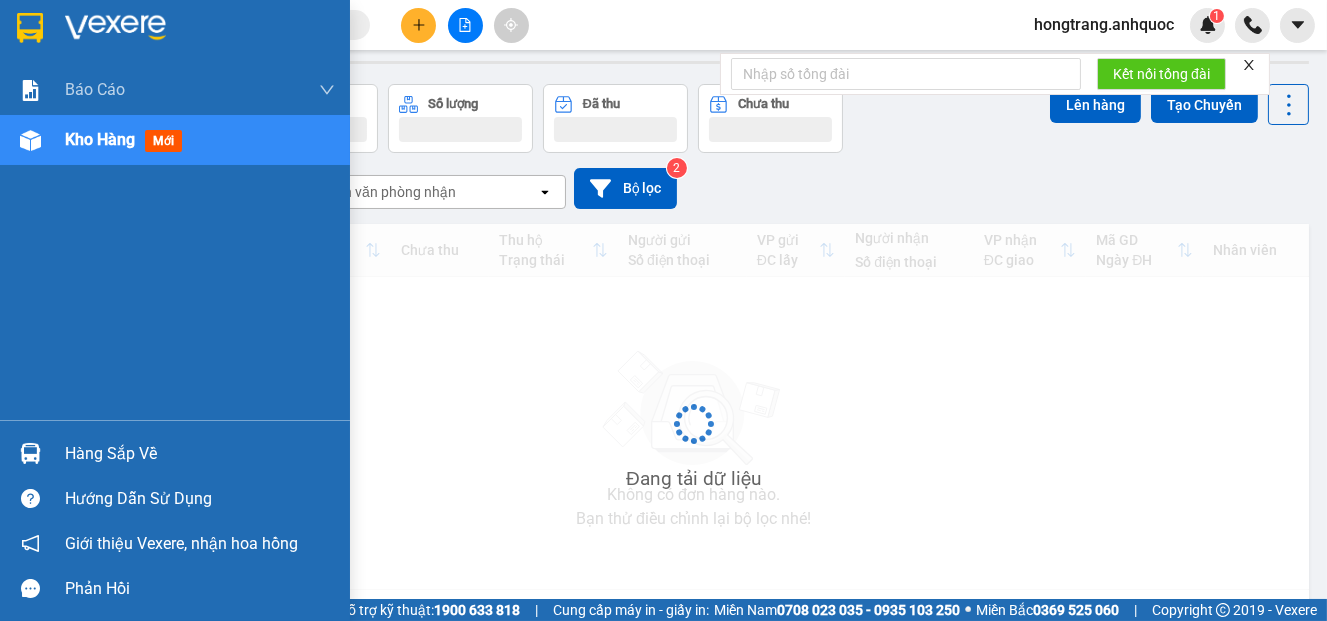scroll, scrollTop: 0, scrollLeft: 0, axis: both 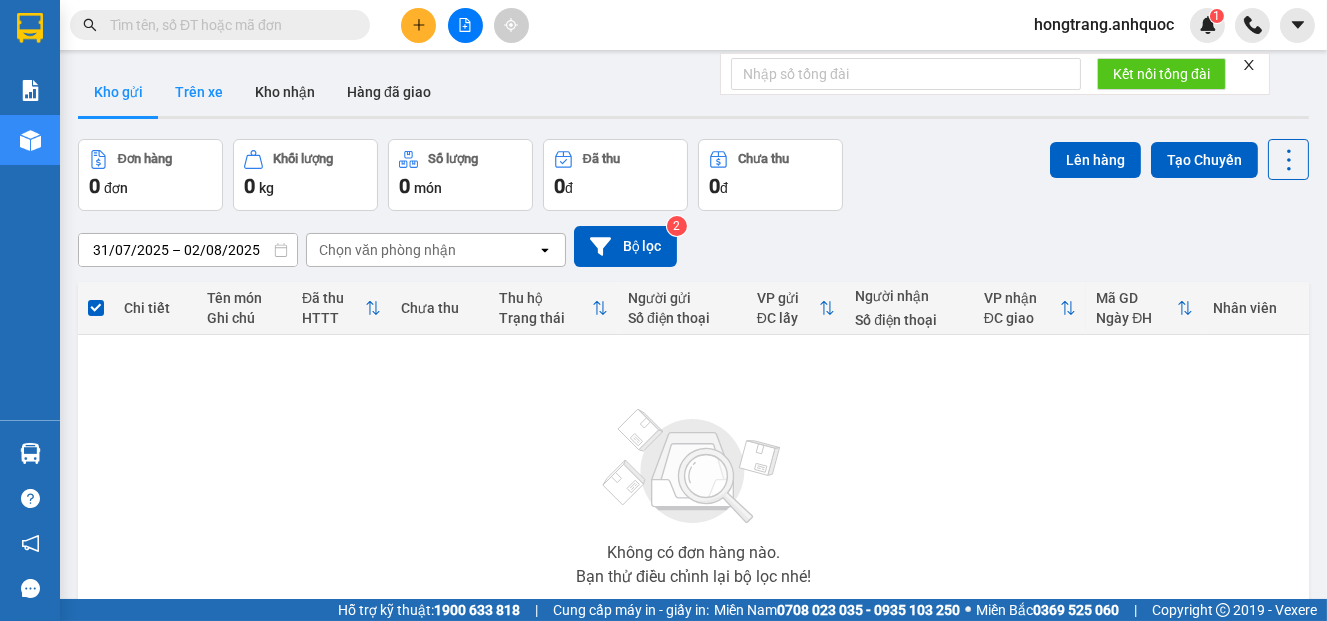 click on "Trên xe" at bounding box center [199, 92] 